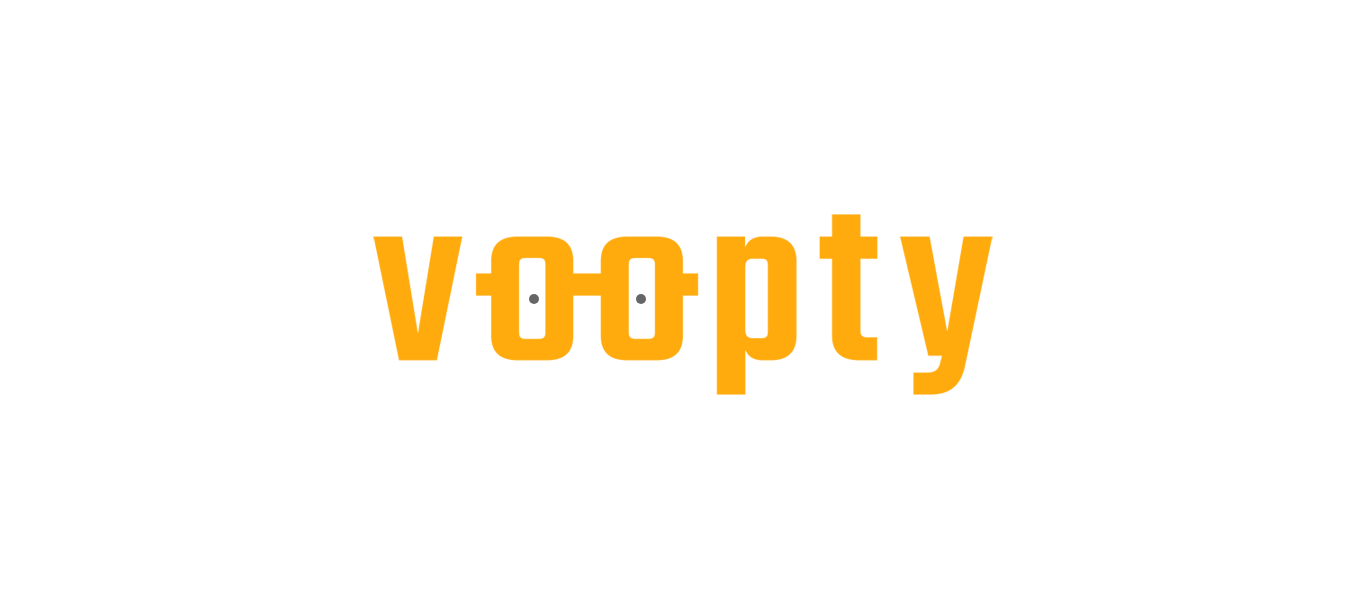 scroll, scrollTop: 0, scrollLeft: 0, axis: both 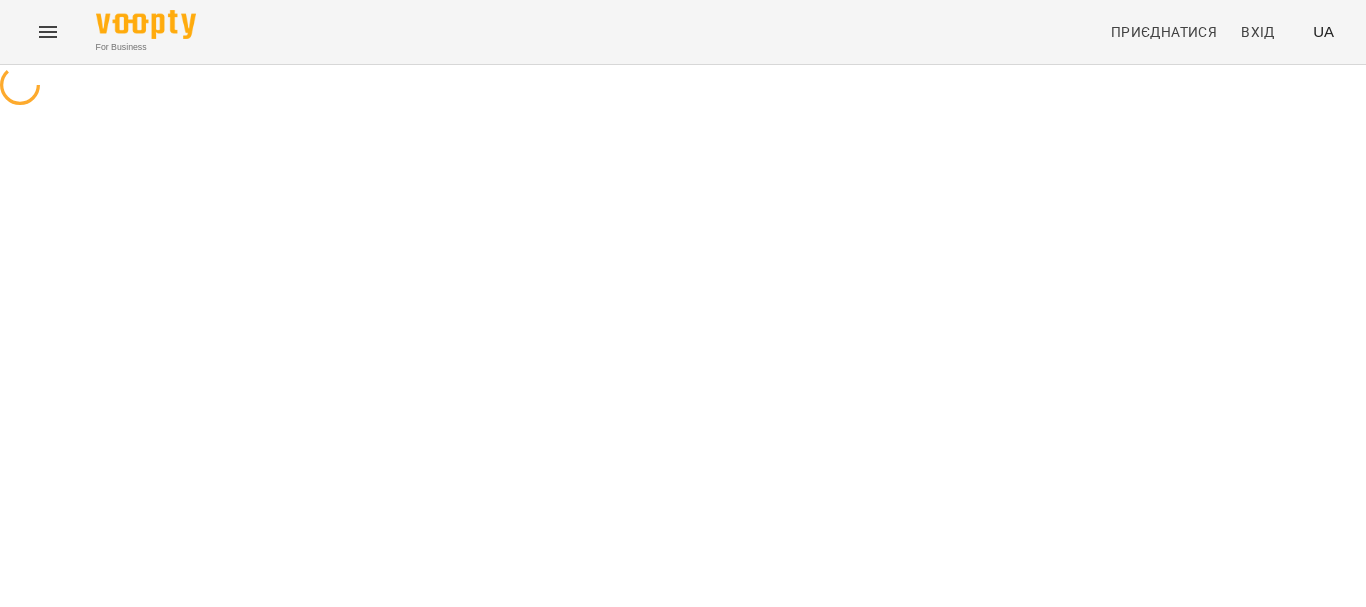 select on "**" 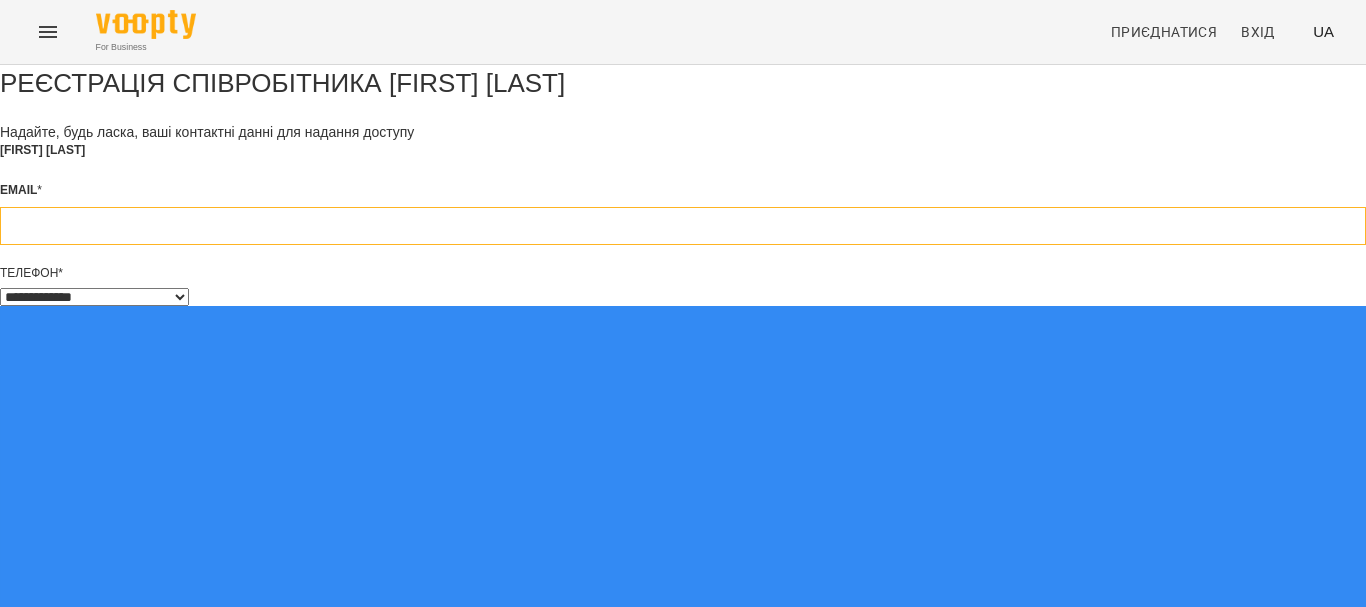 click at bounding box center [683, 226] 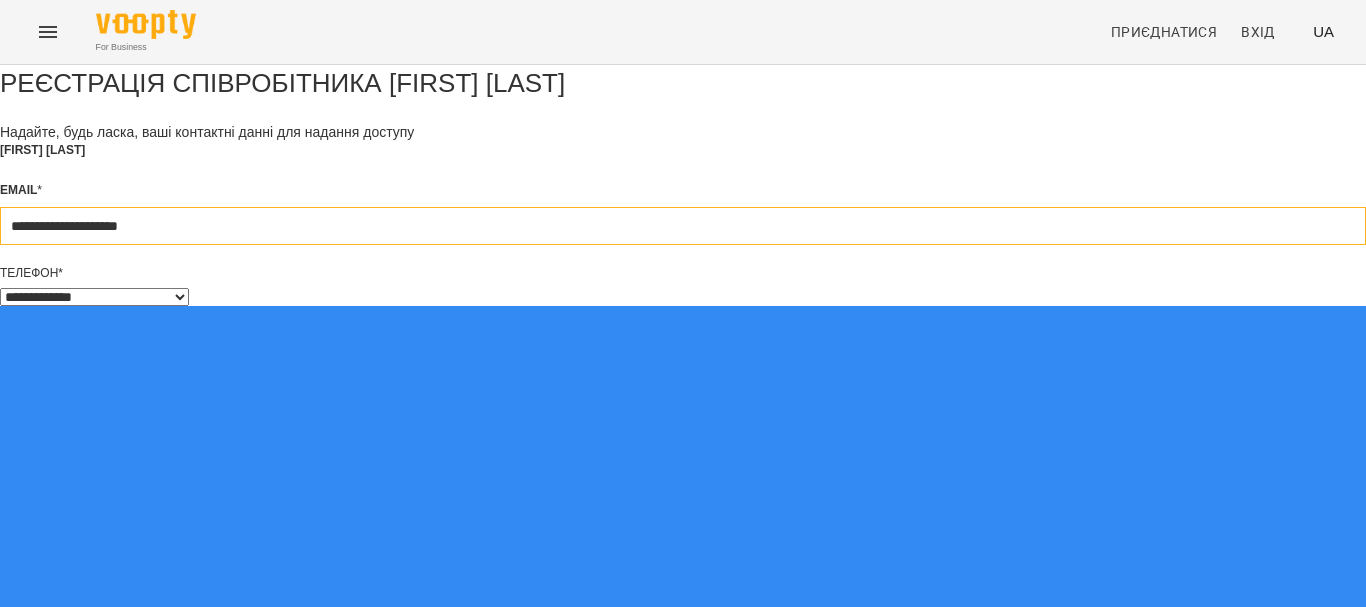 scroll, scrollTop: 60, scrollLeft: 0, axis: vertical 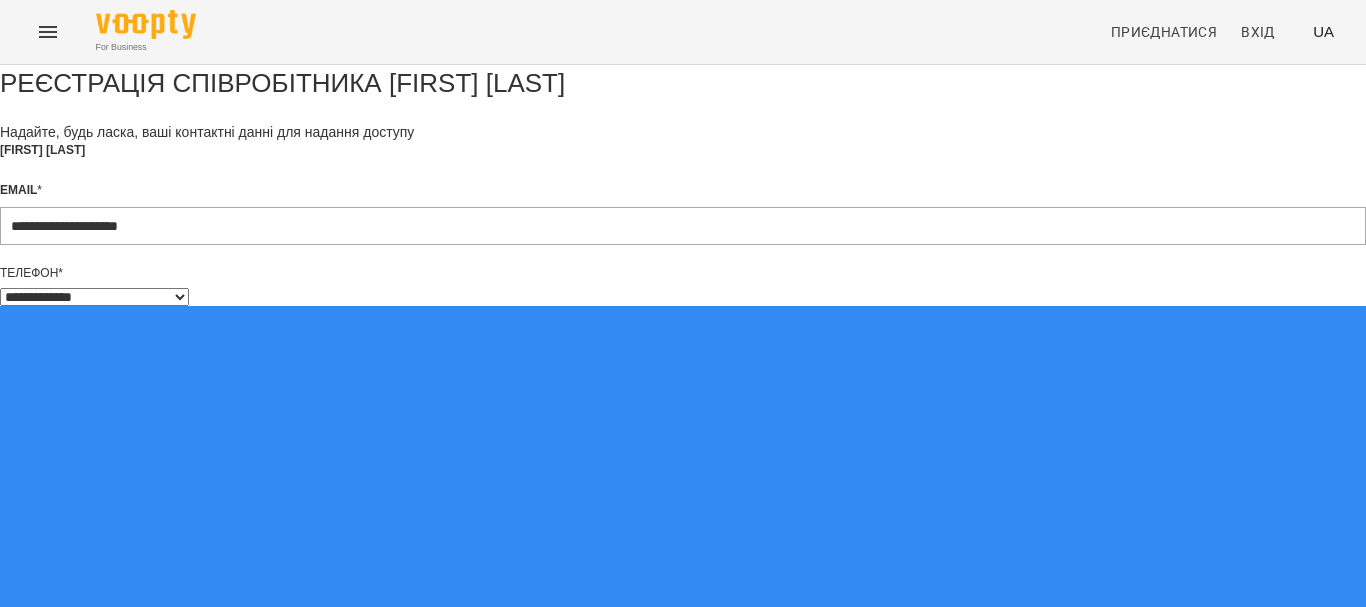 click on "Вхід" at bounding box center (683, 1398) 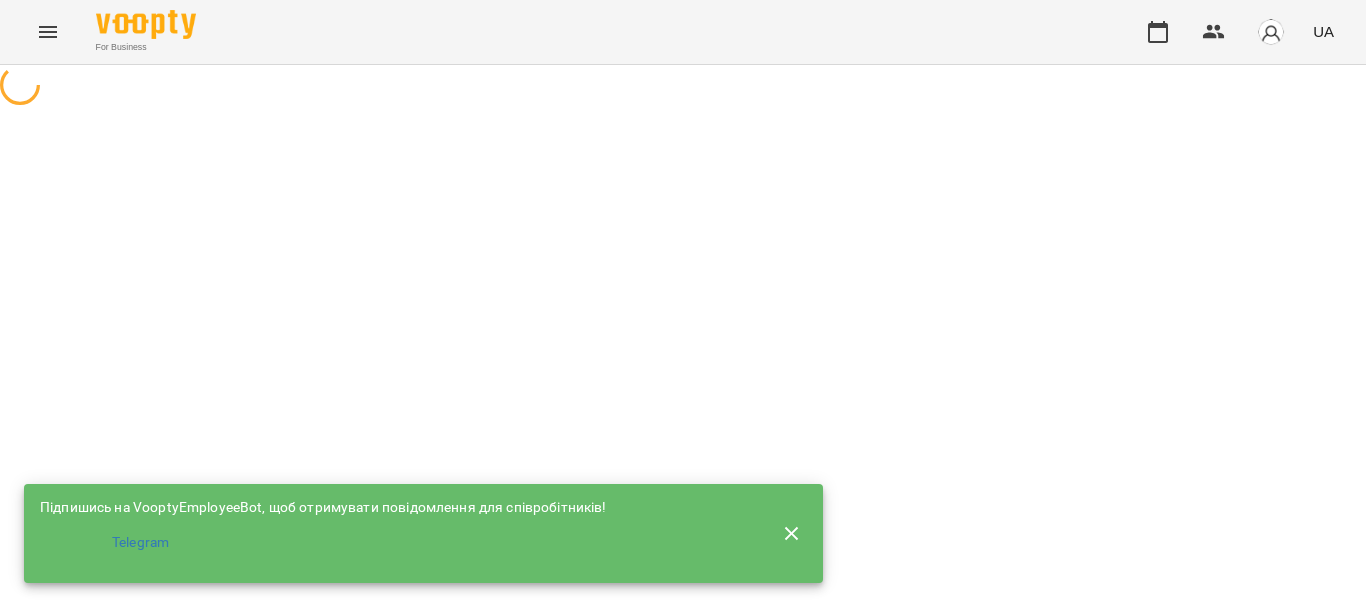 scroll, scrollTop: 0, scrollLeft: 0, axis: both 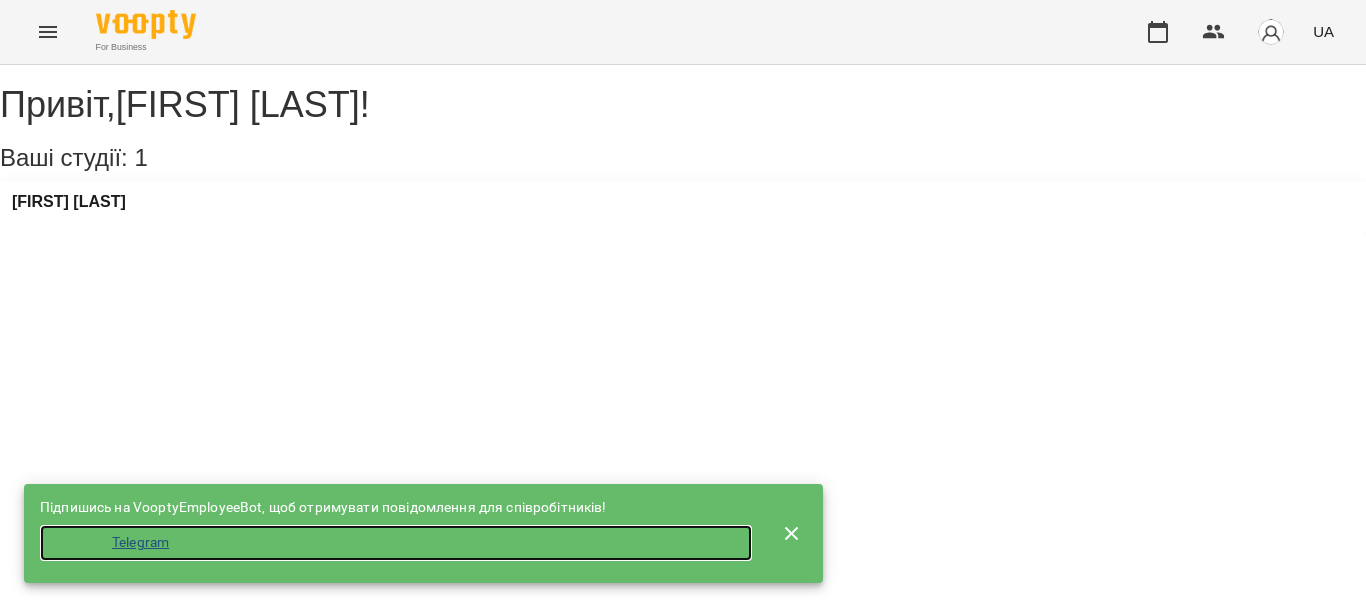 click on "Telegram" at bounding box center [396, 543] 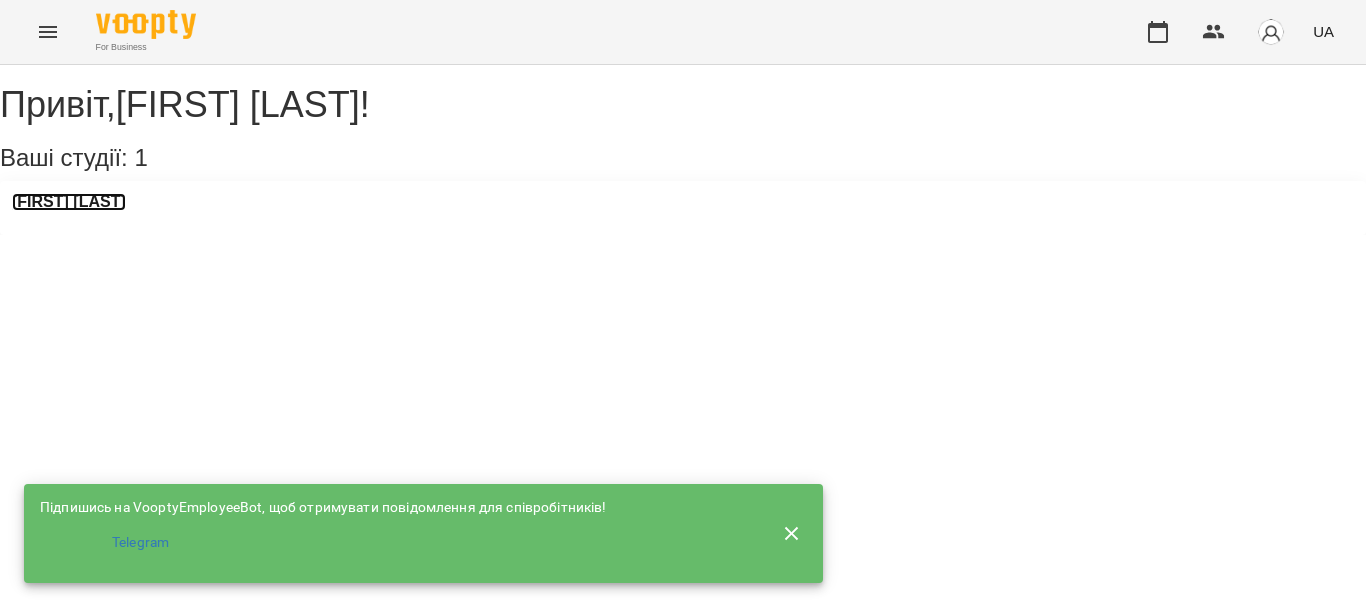 click on "[FIRST] [LAST]" at bounding box center [69, 202] 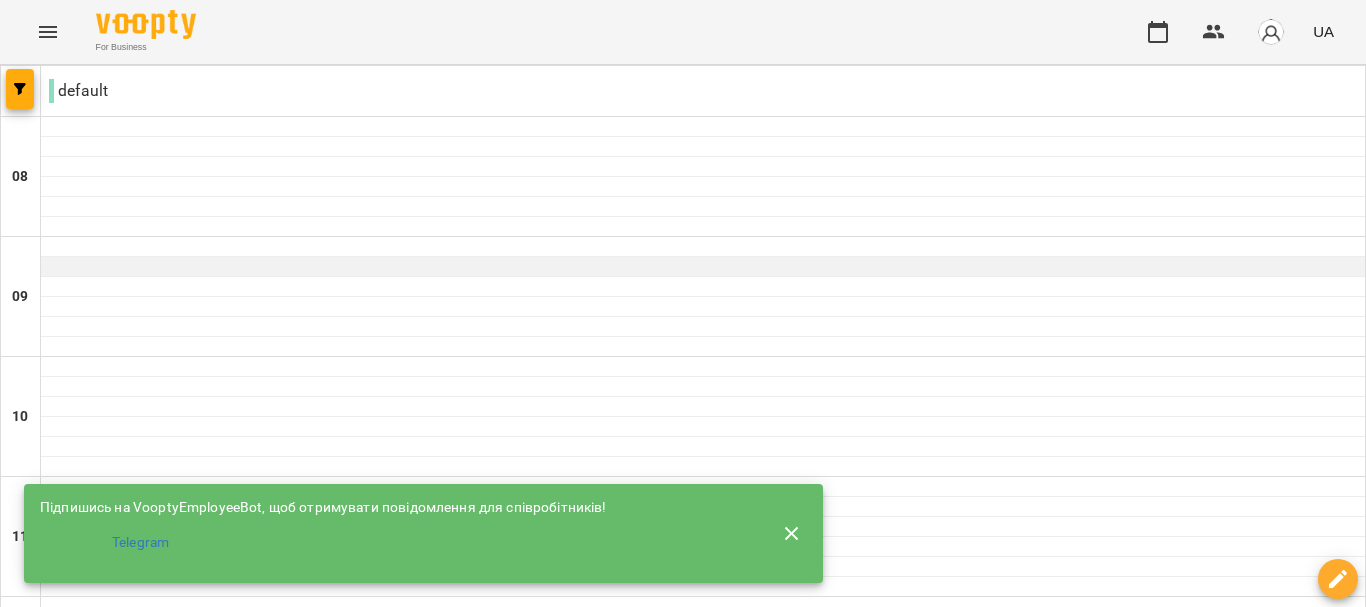 scroll, scrollTop: 0, scrollLeft: 0, axis: both 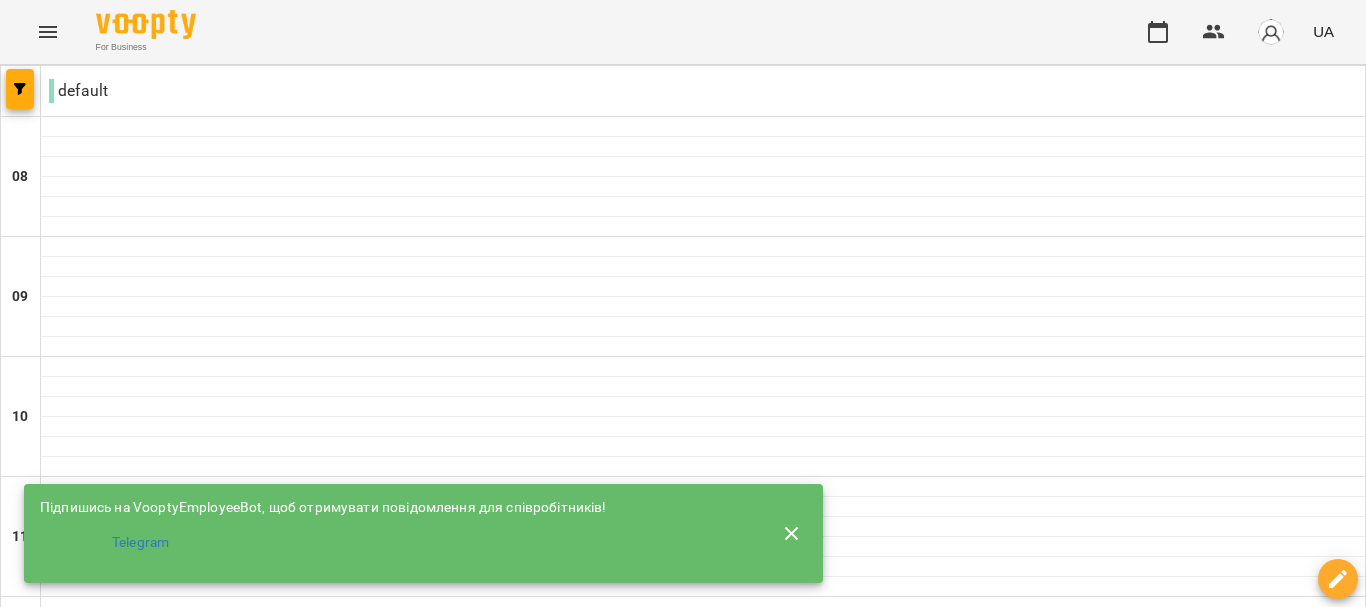 click 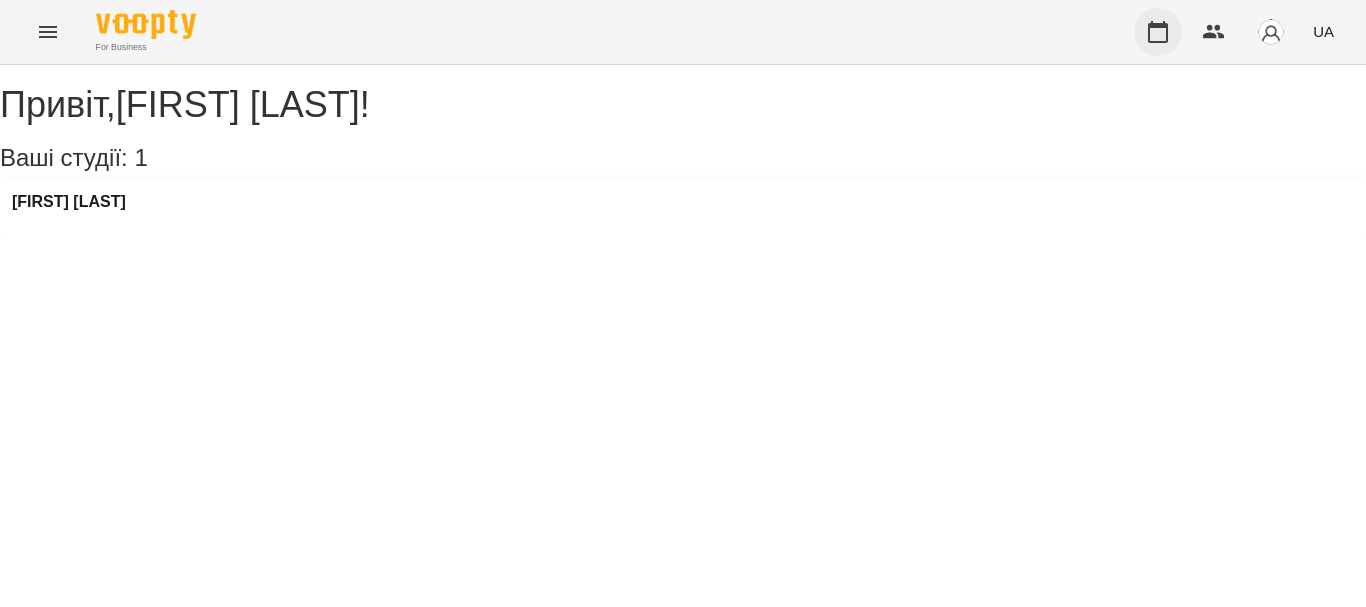 click 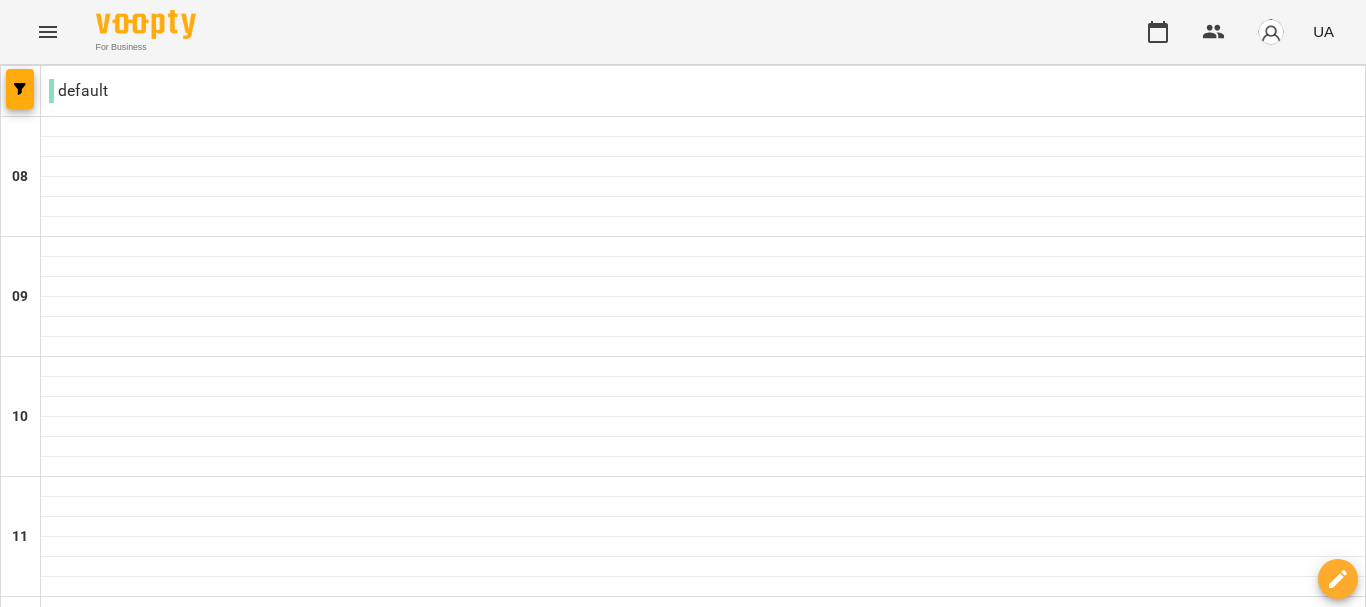 scroll, scrollTop: 0, scrollLeft: 0, axis: both 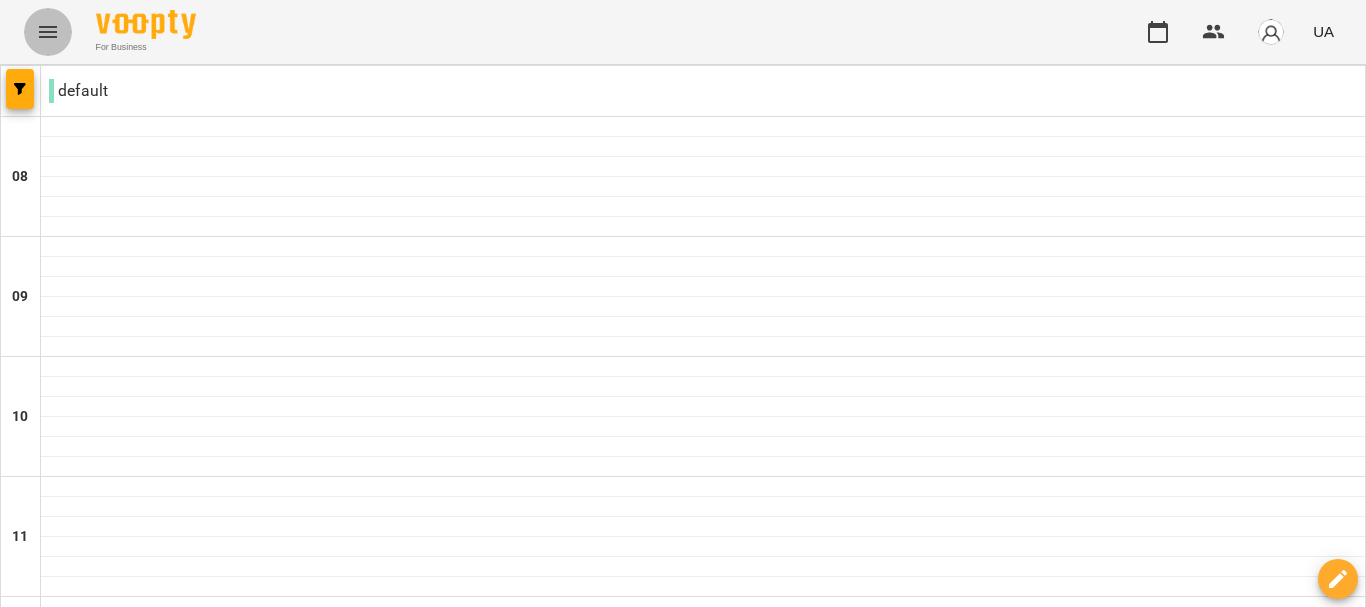 click at bounding box center [48, 32] 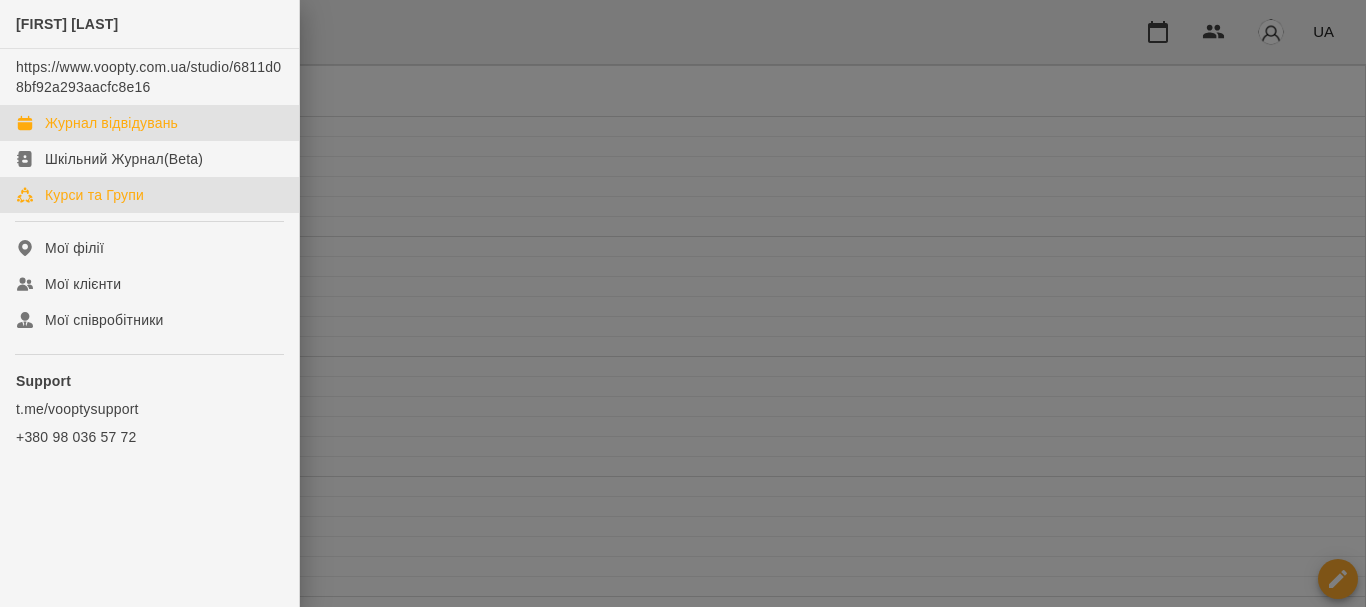 click on "Курси та Групи" 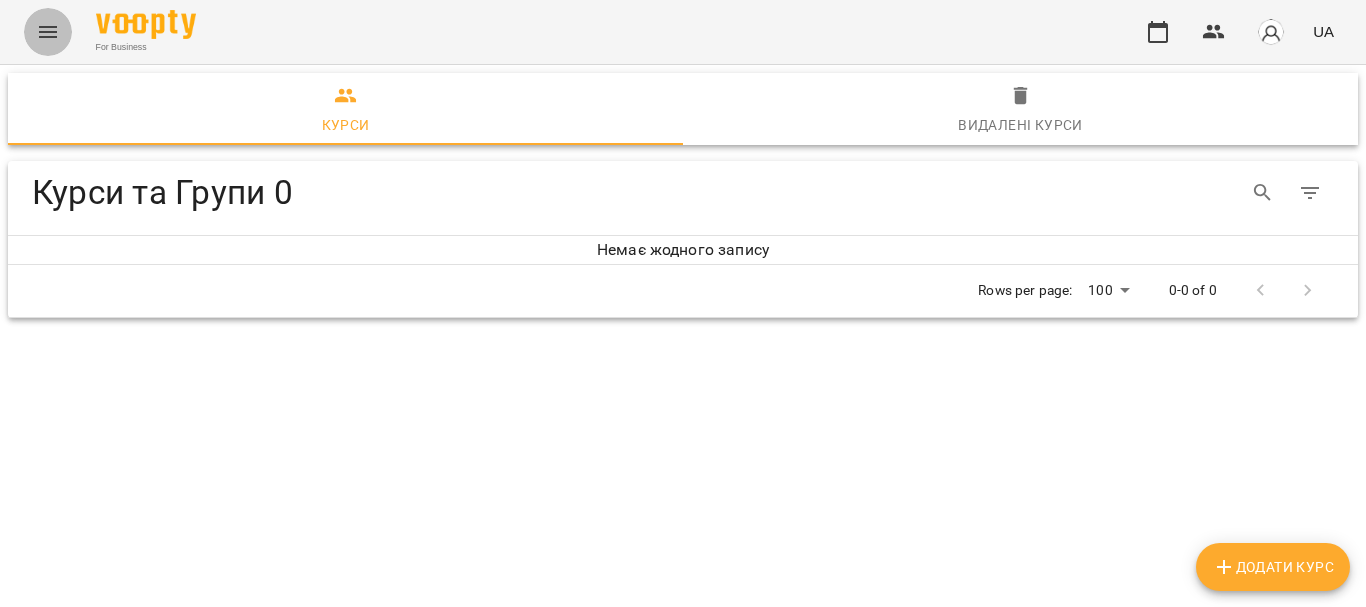 click at bounding box center [48, 32] 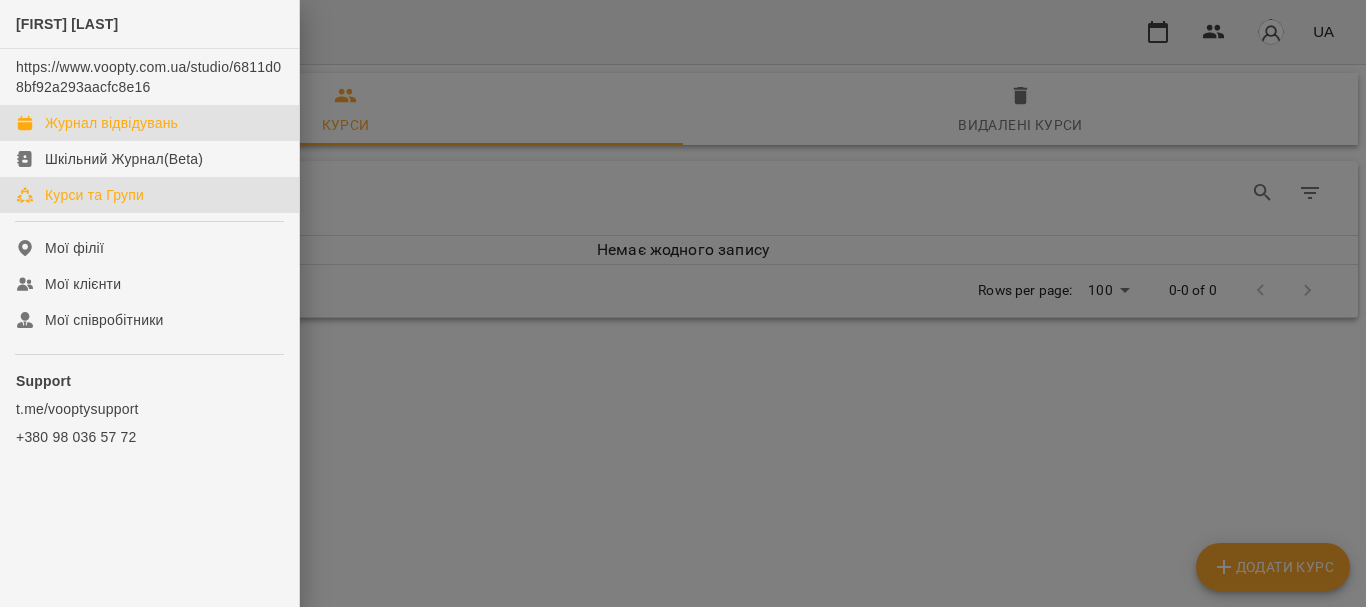 click on "Журнал відвідувань" at bounding box center [149, 123] 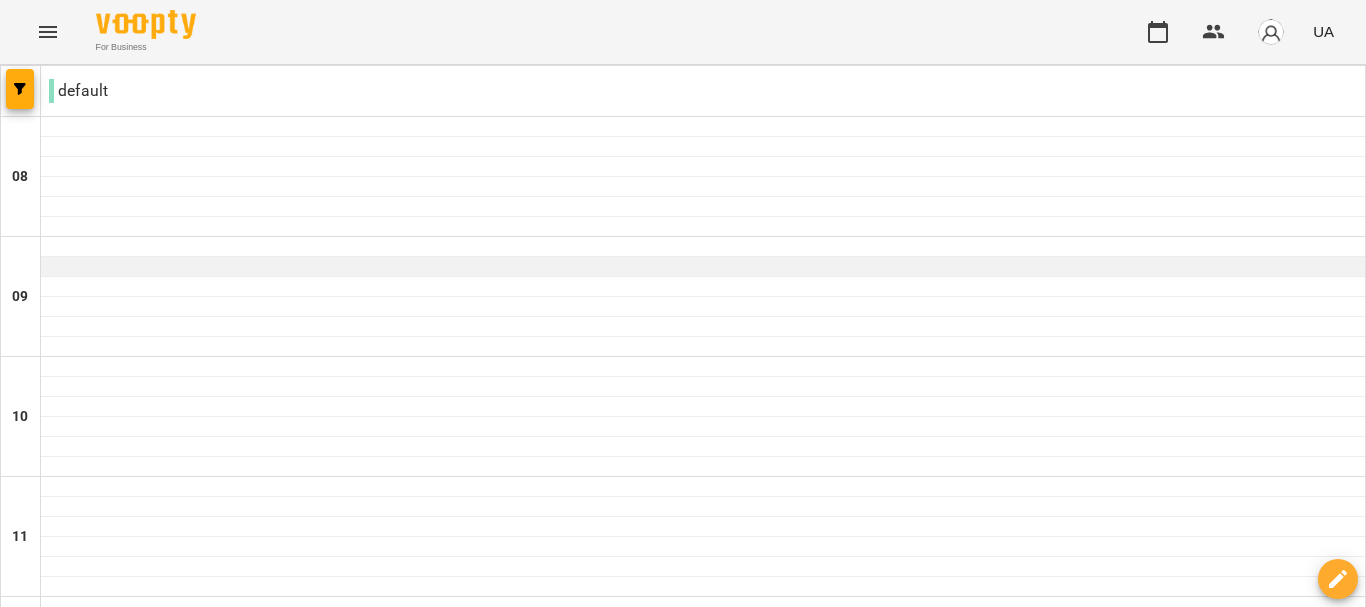 scroll, scrollTop: 0, scrollLeft: 0, axis: both 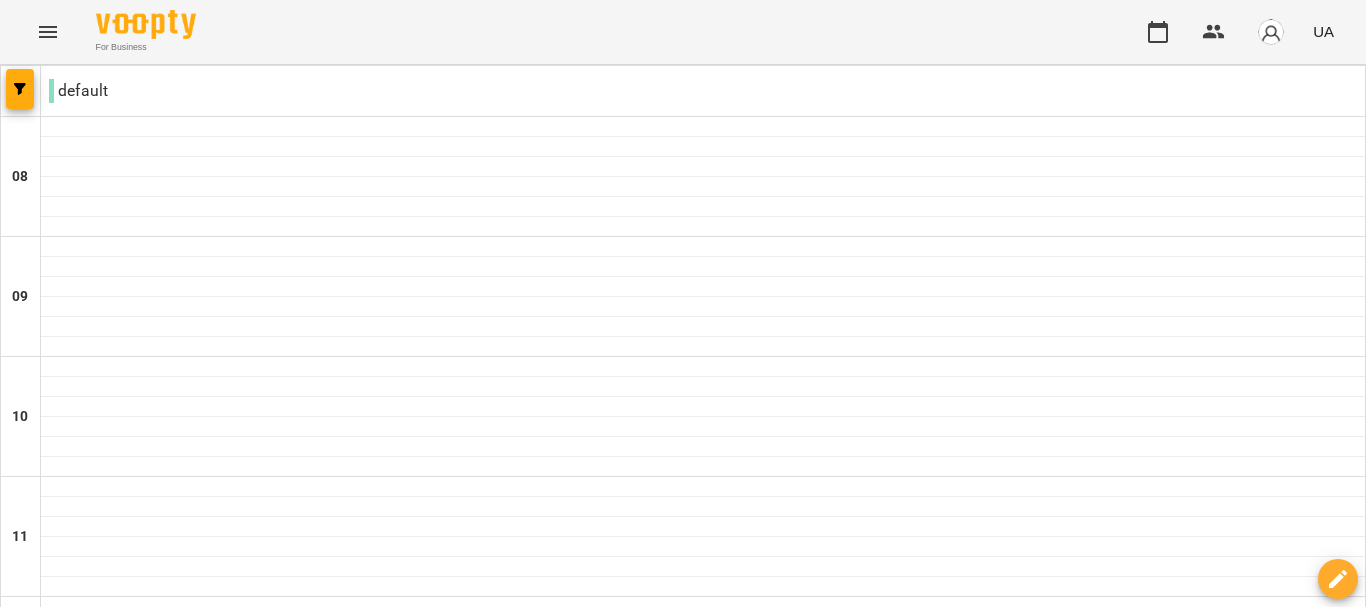 click at bounding box center [1271, 32] 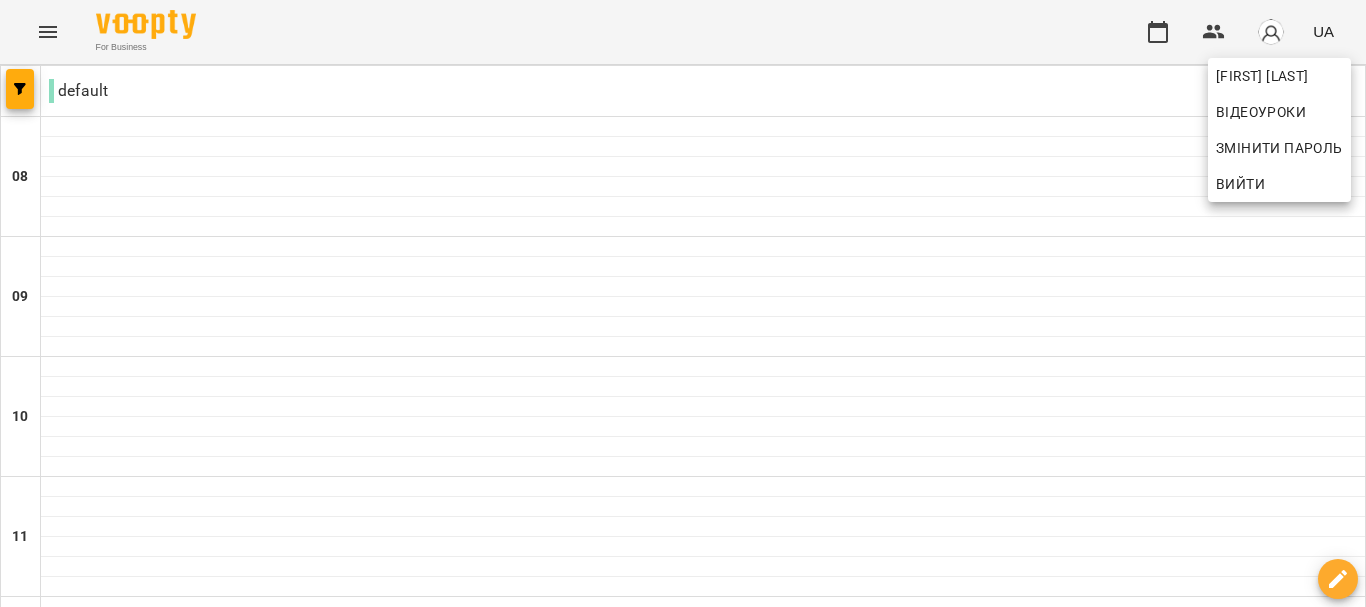 click at bounding box center (683, 303) 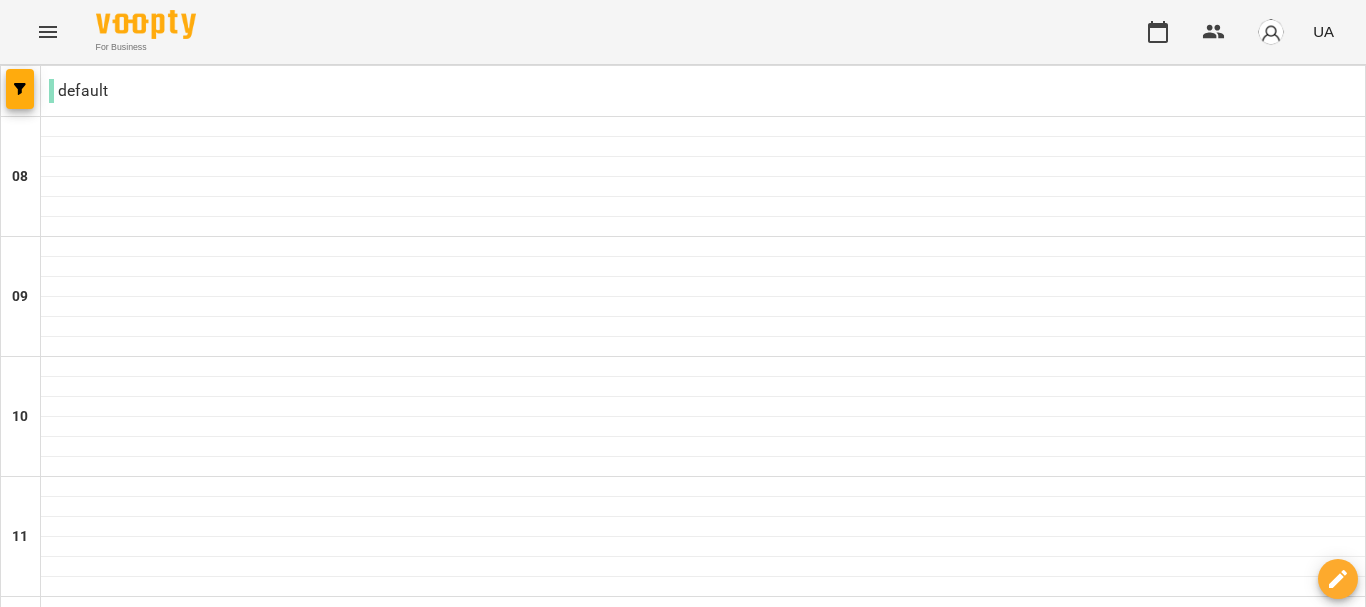 click at bounding box center (1214, 32) 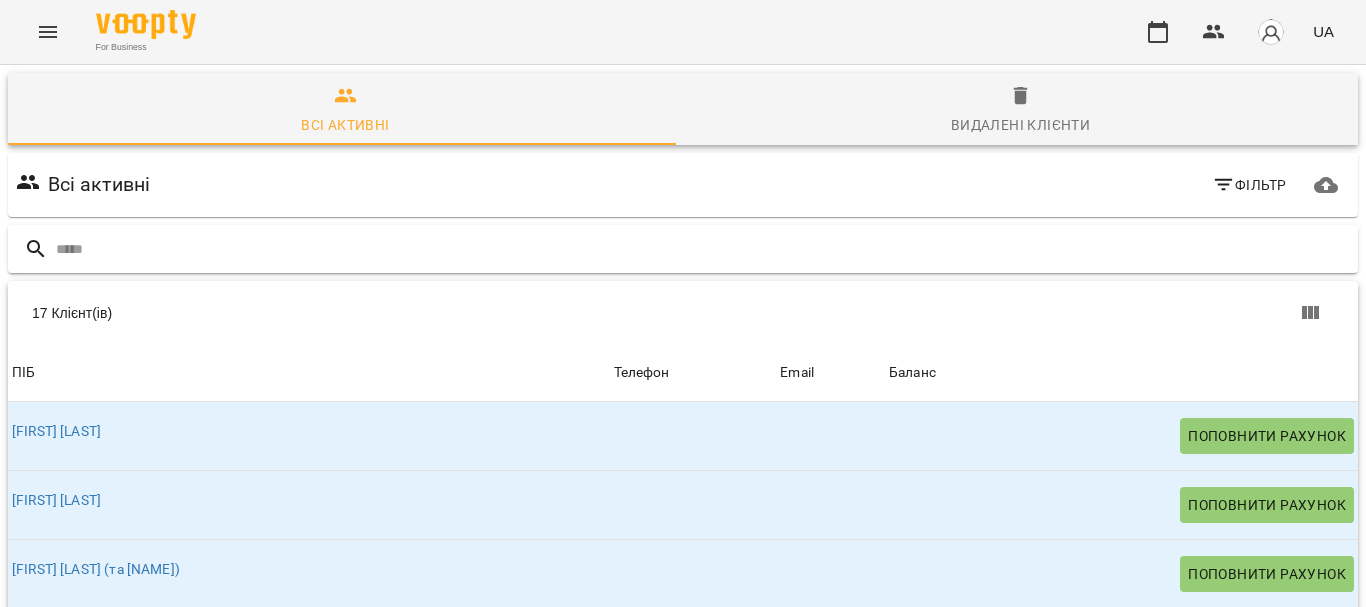 scroll, scrollTop: 200, scrollLeft: 0, axis: vertical 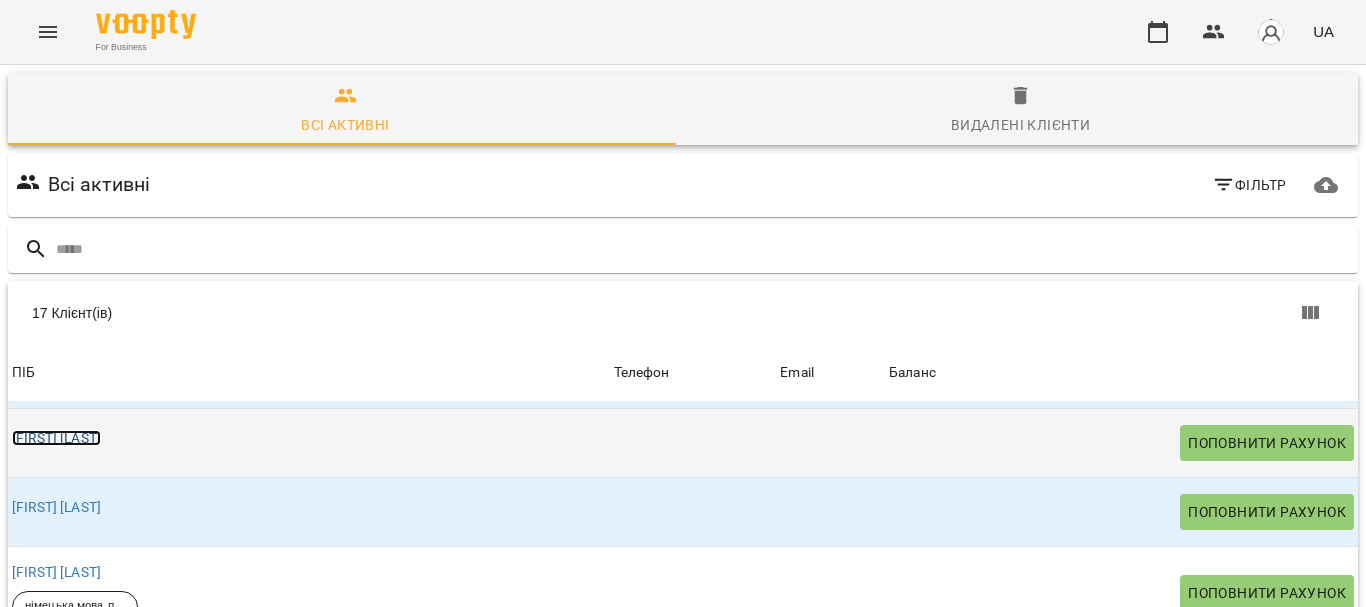 click on "[FIRST] [LAST]" at bounding box center (56, 438) 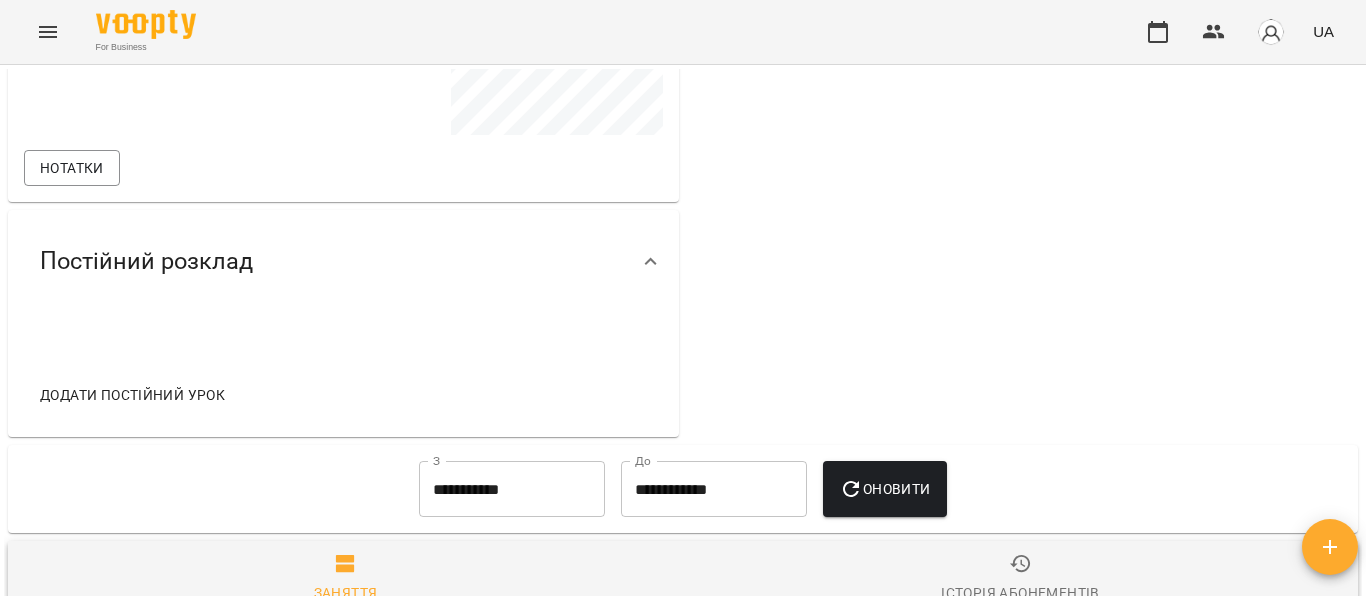 scroll, scrollTop: 200, scrollLeft: 0, axis: vertical 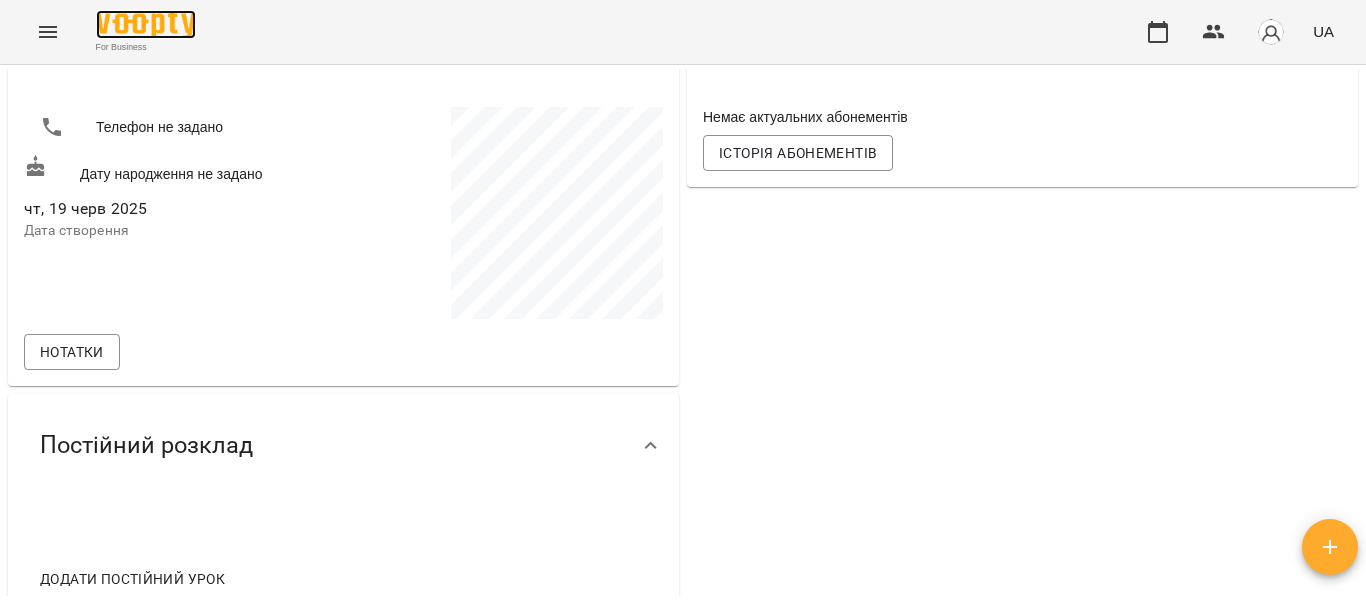 click at bounding box center (146, 24) 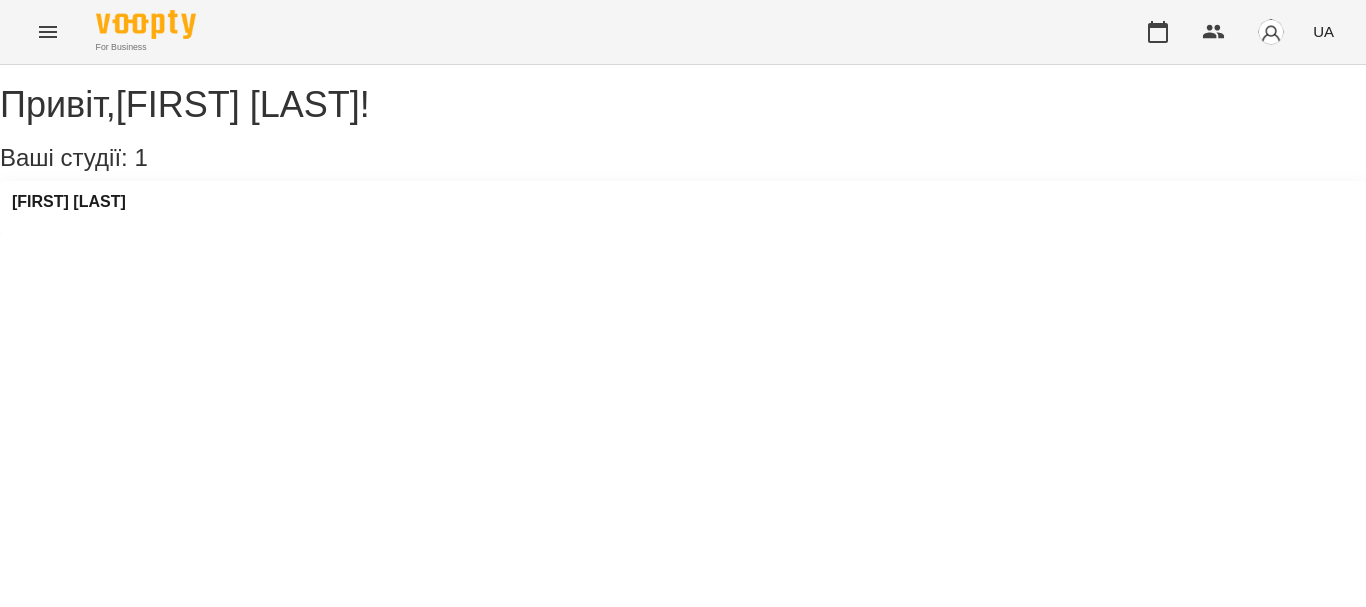 click 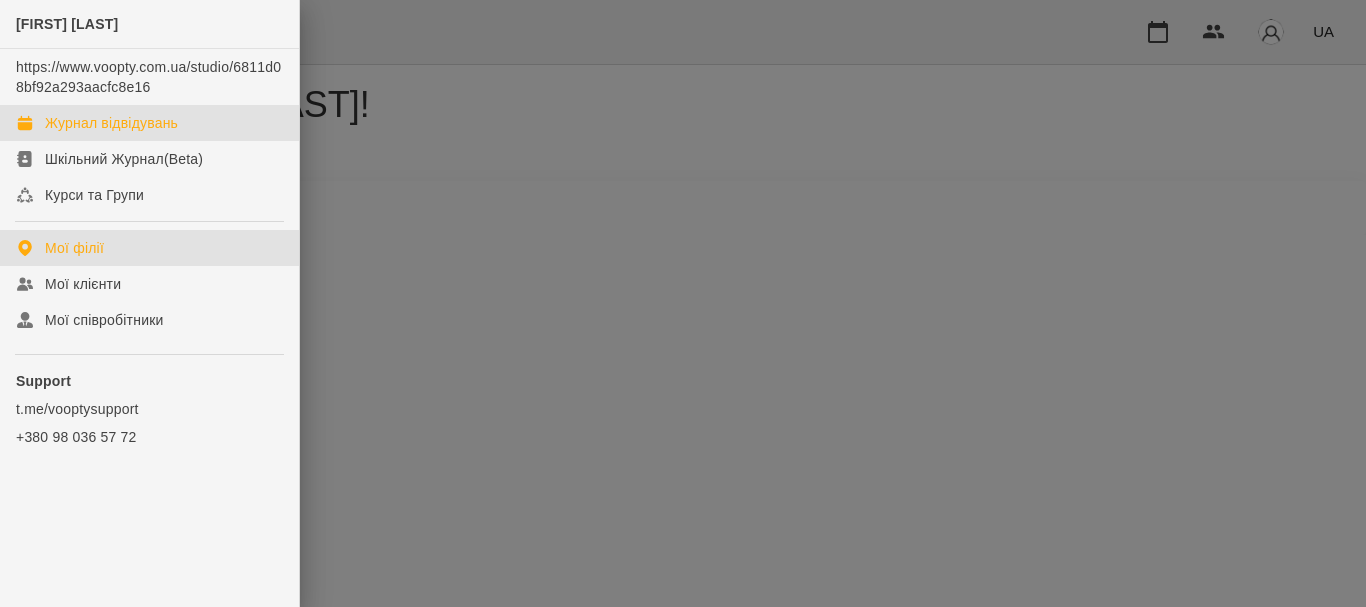 click on "Журнал відвідувань" at bounding box center [111, 123] 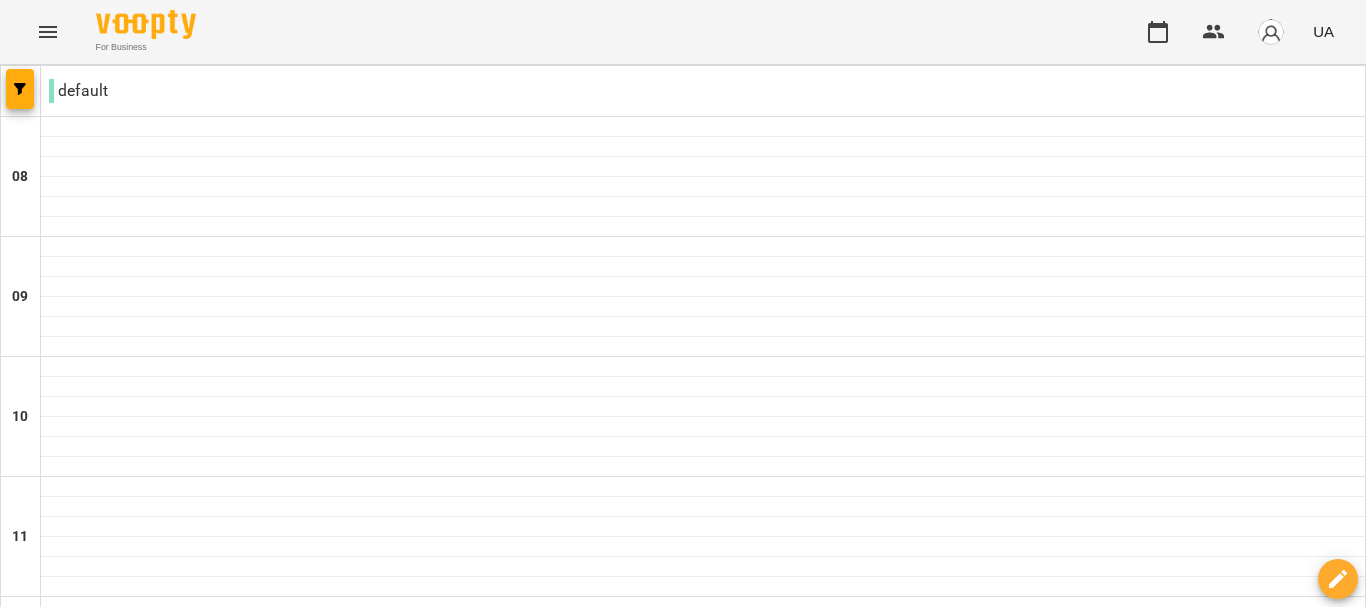 scroll, scrollTop: 0, scrollLeft: 0, axis: both 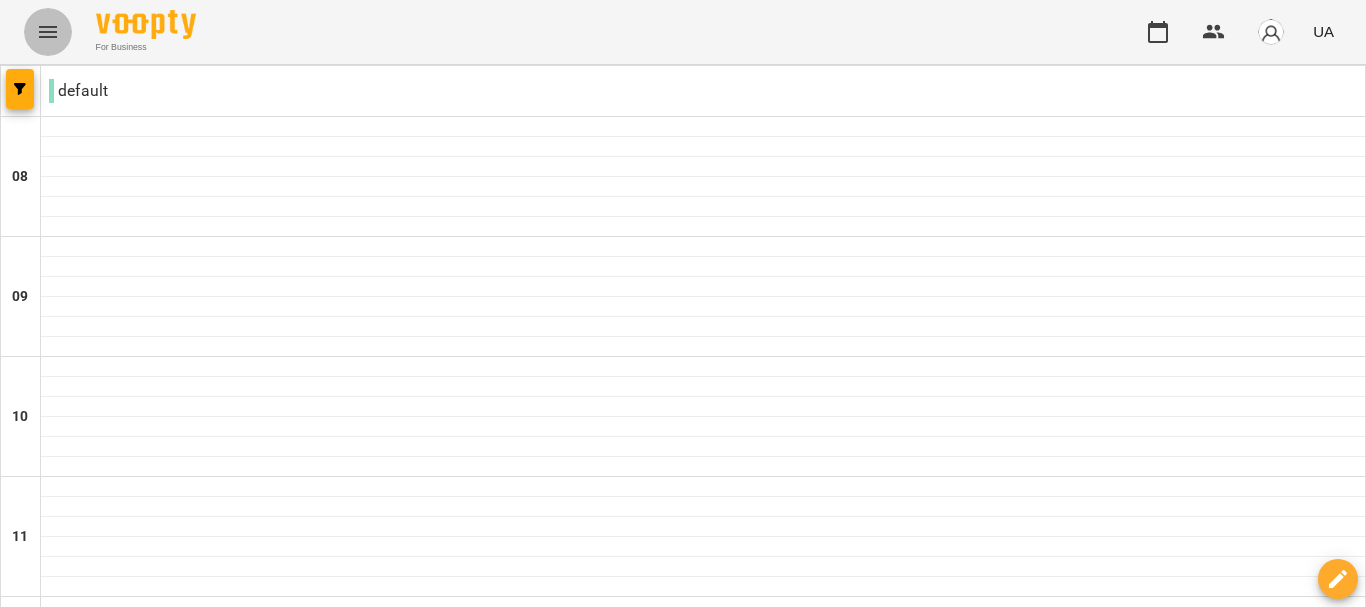 click 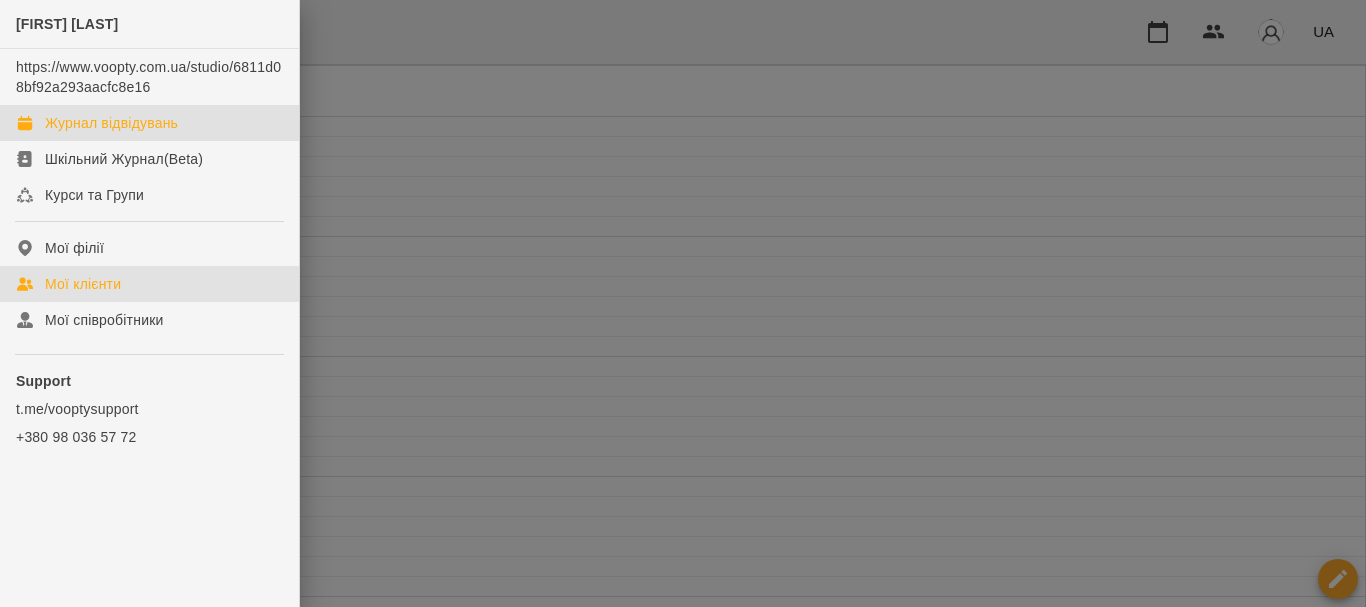 click on "Мої клієнти" at bounding box center [149, 284] 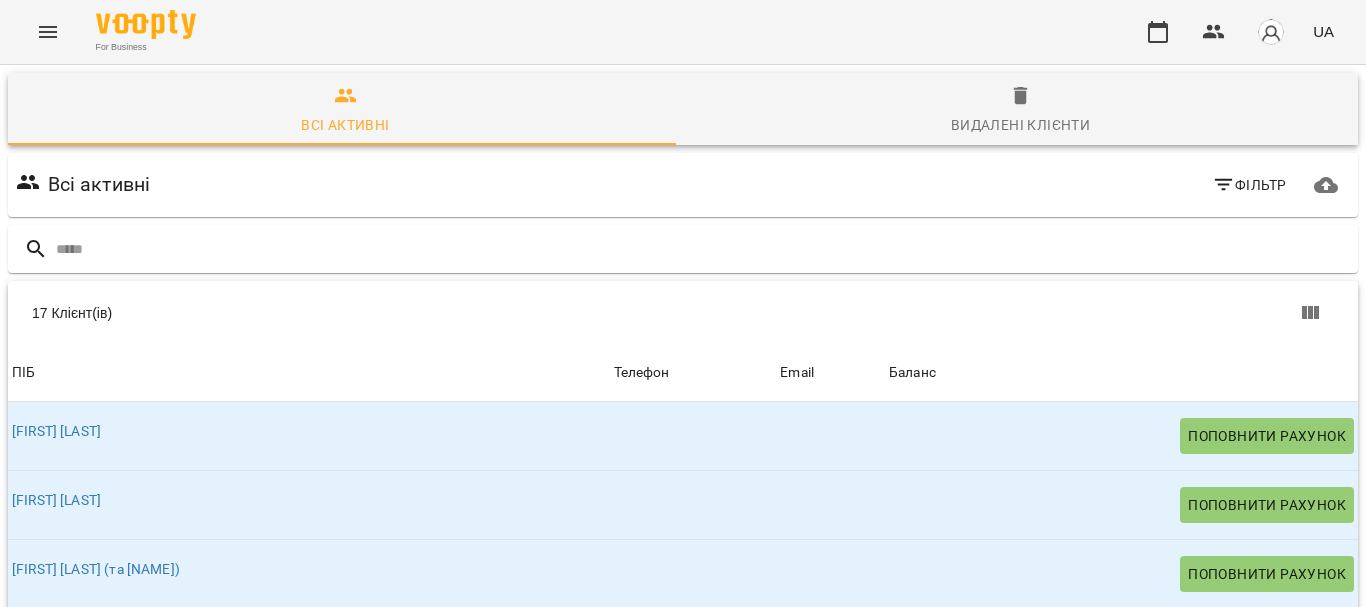 scroll, scrollTop: 100, scrollLeft: 0, axis: vertical 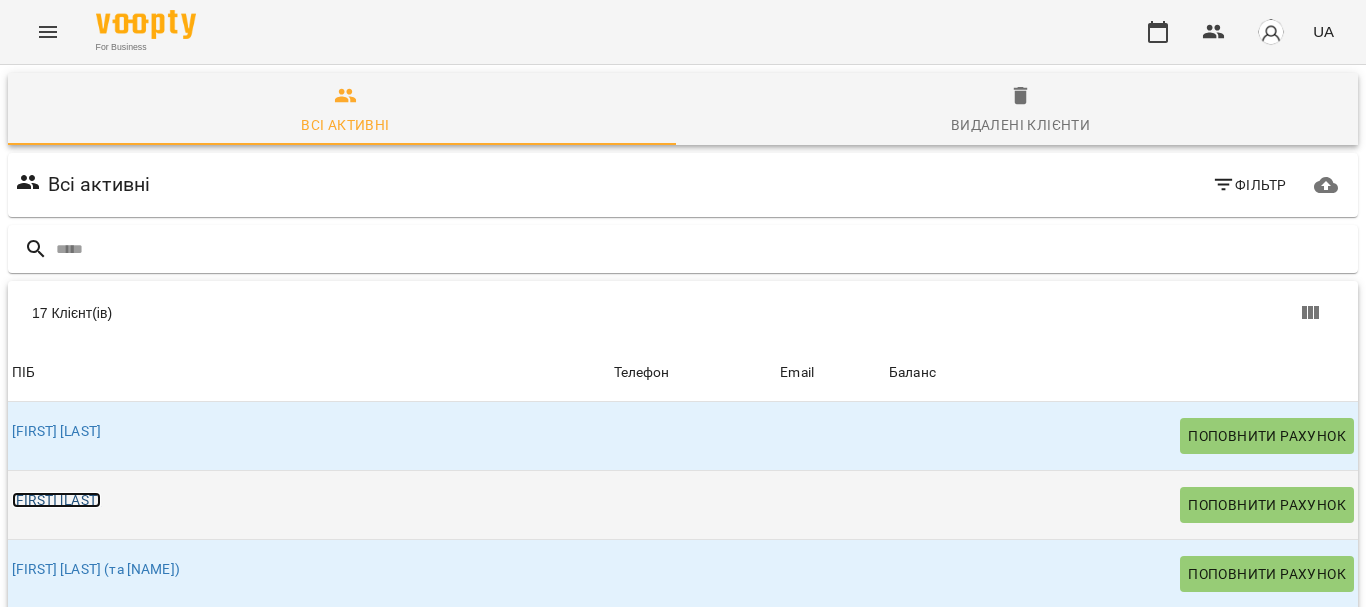 click on "[FIRST] [LAST]" at bounding box center [56, 500] 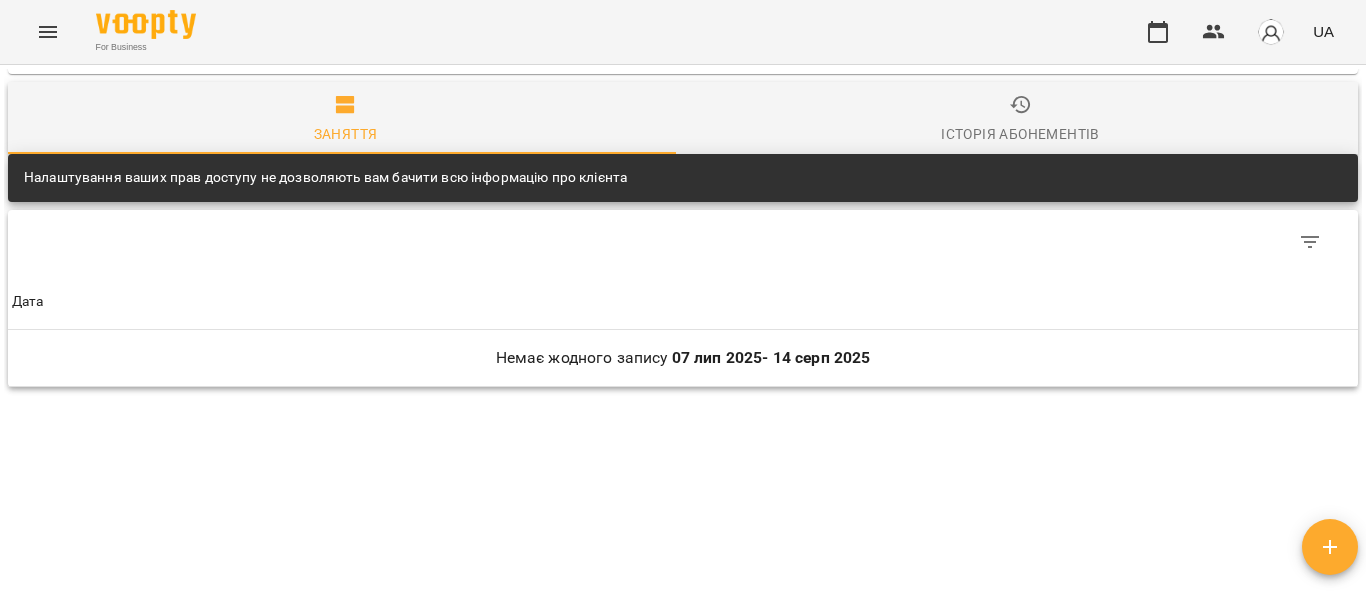 scroll, scrollTop: 986, scrollLeft: 0, axis: vertical 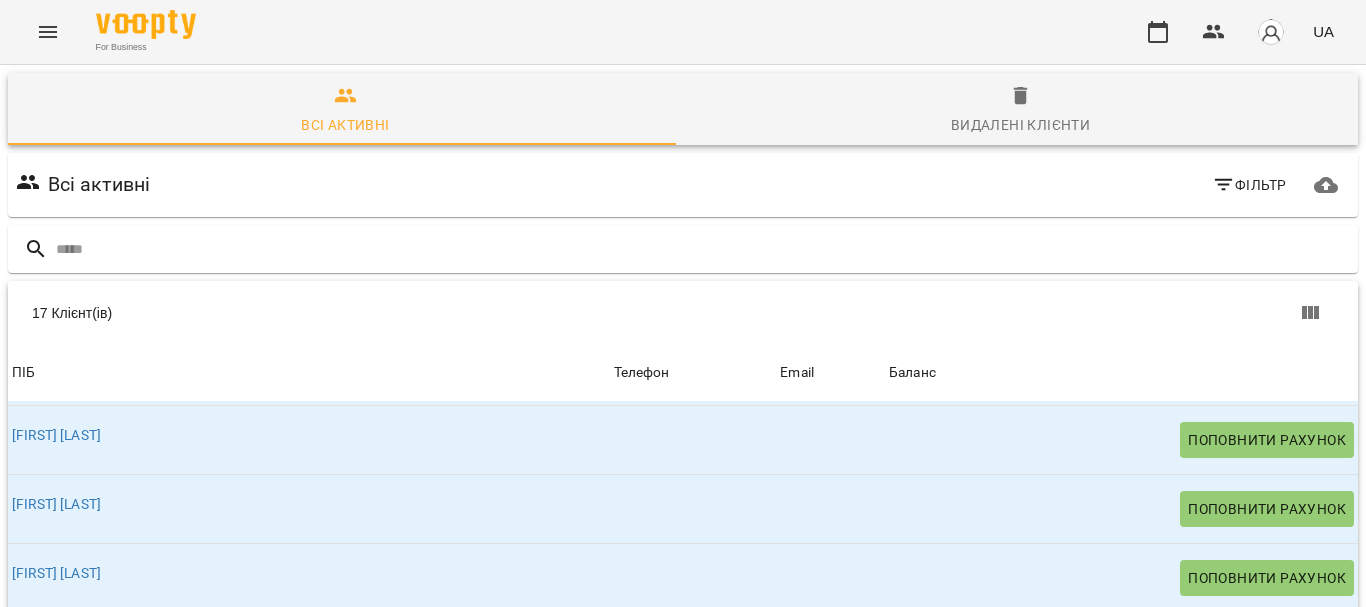 click at bounding box center [1284, 870] 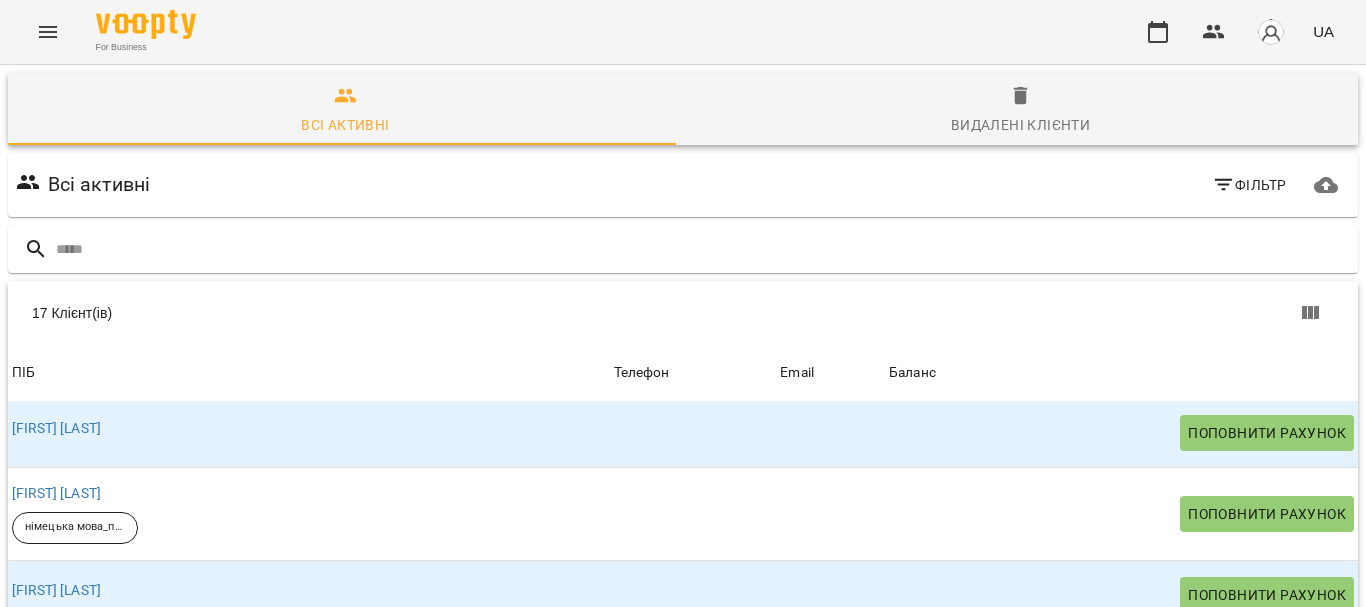 scroll, scrollTop: 0, scrollLeft: 0, axis: both 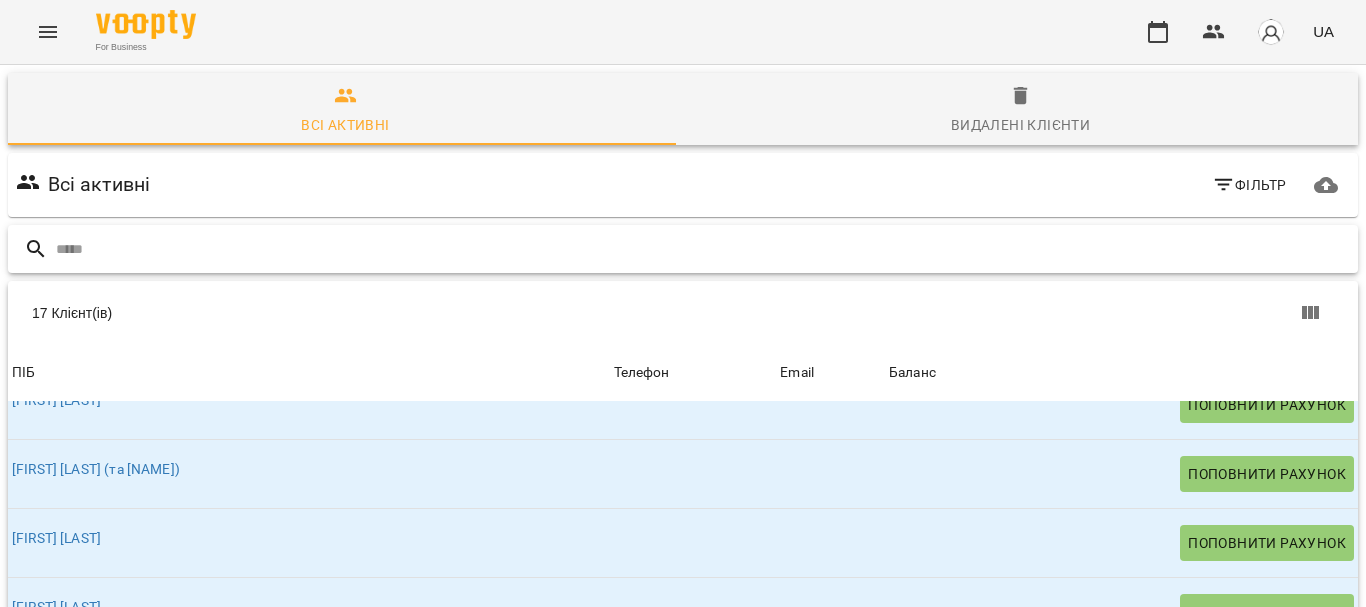 click at bounding box center (703, 249) 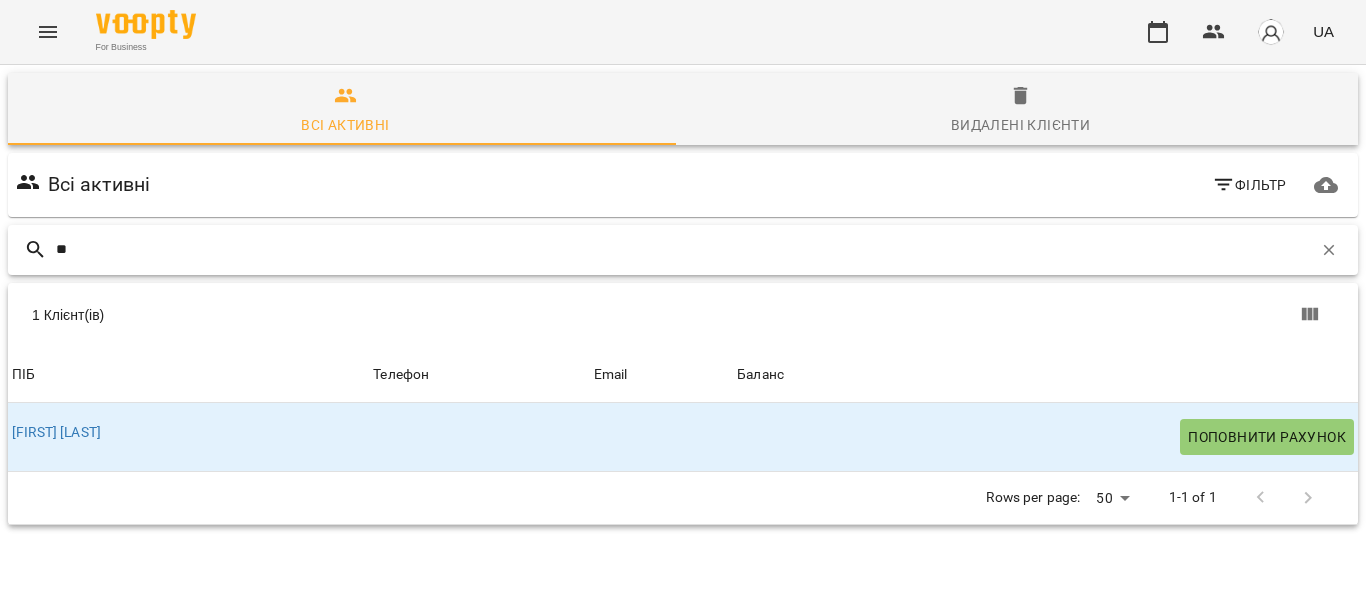 type on "*" 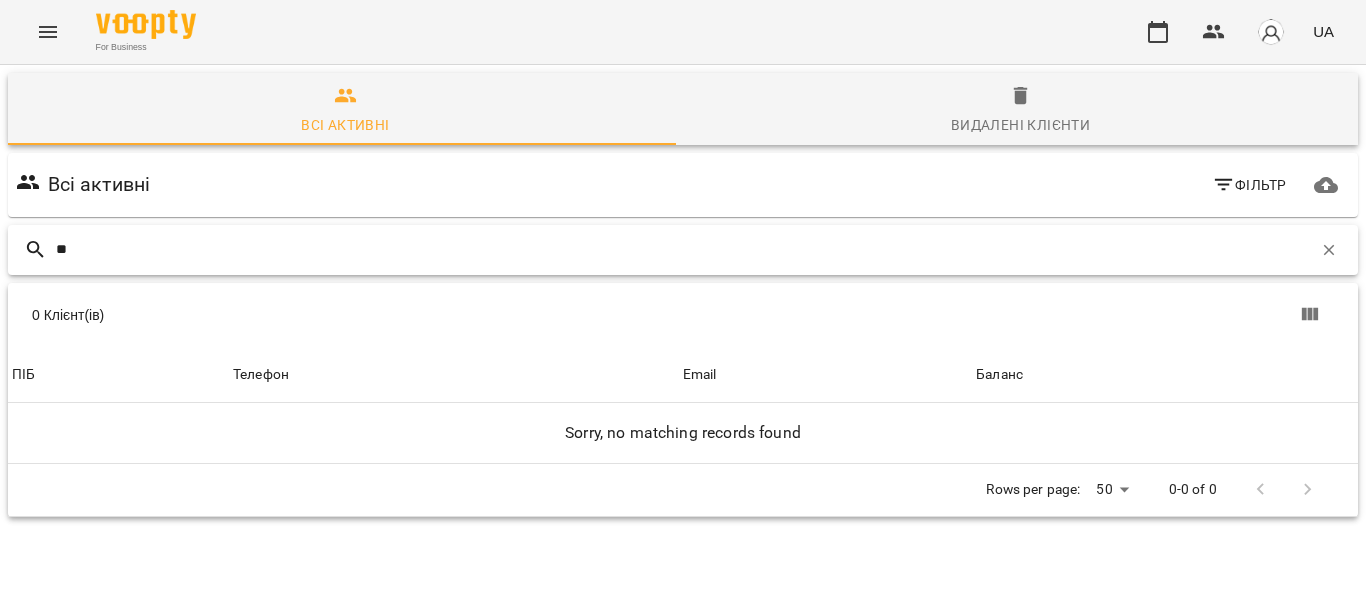 type on "*" 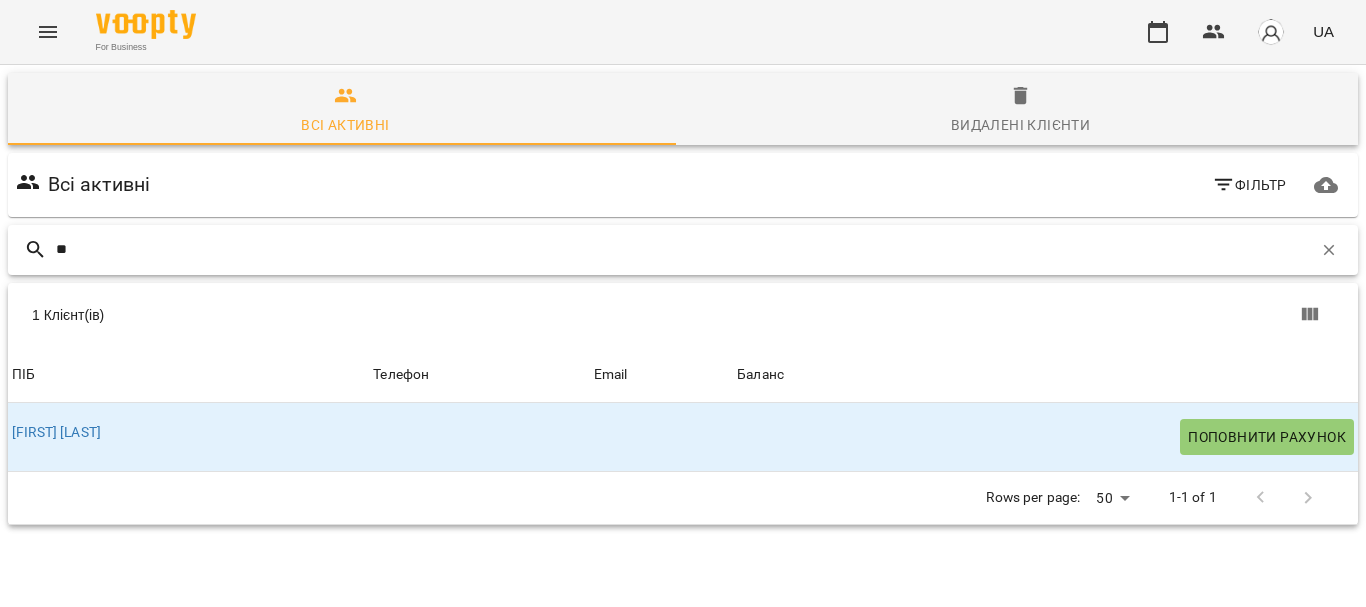 type on "*" 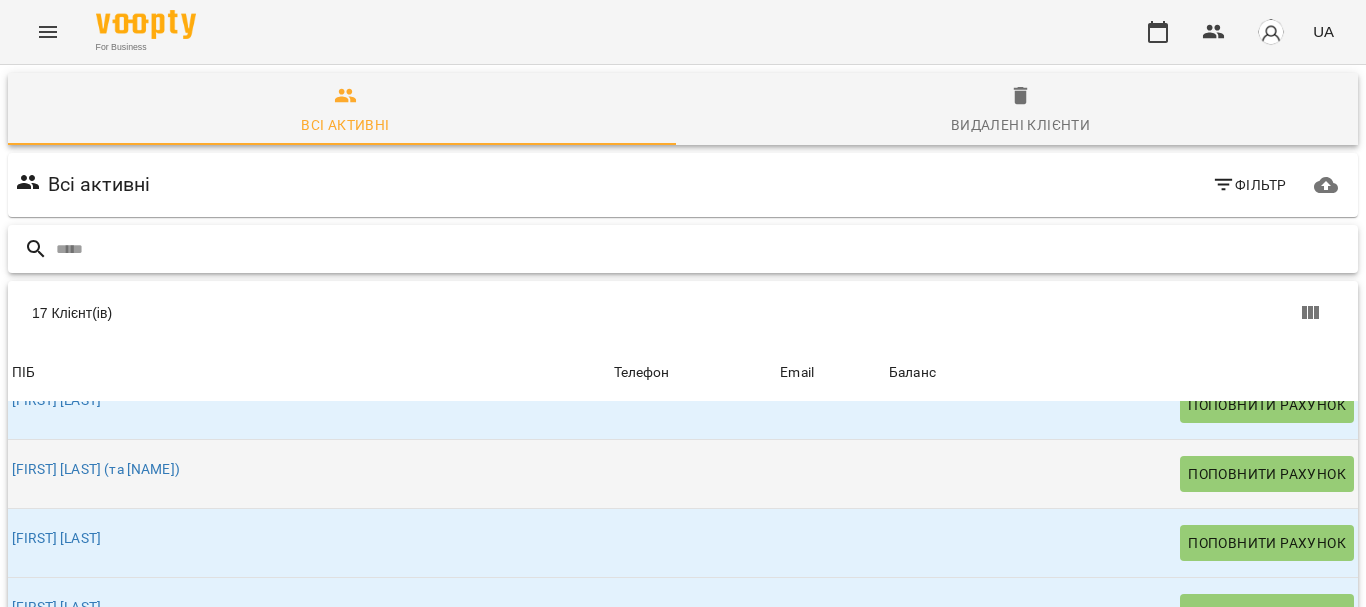 scroll, scrollTop: 0, scrollLeft: 0, axis: both 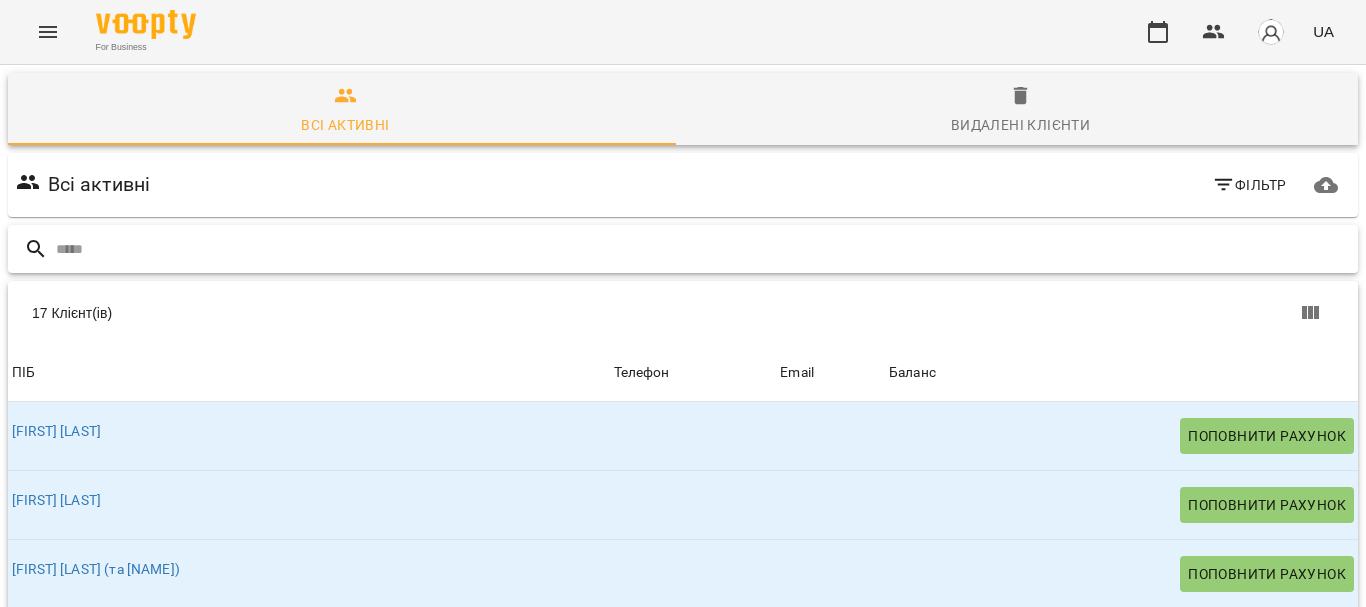 click at bounding box center [703, 249] 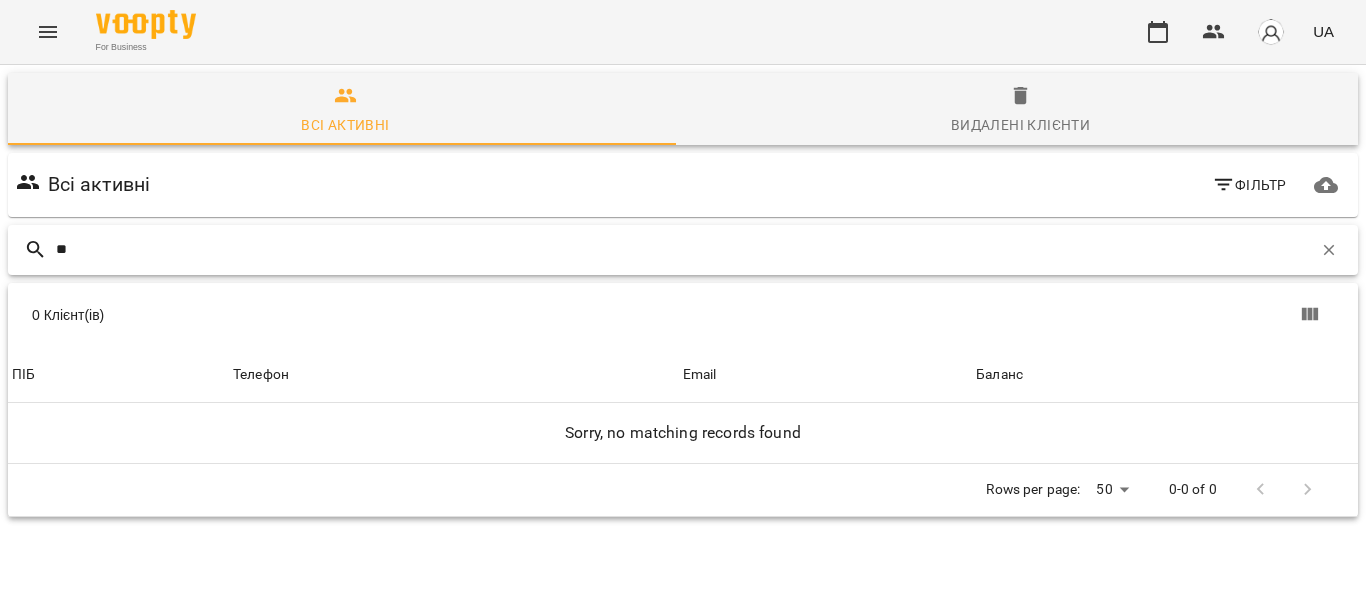 type on "*" 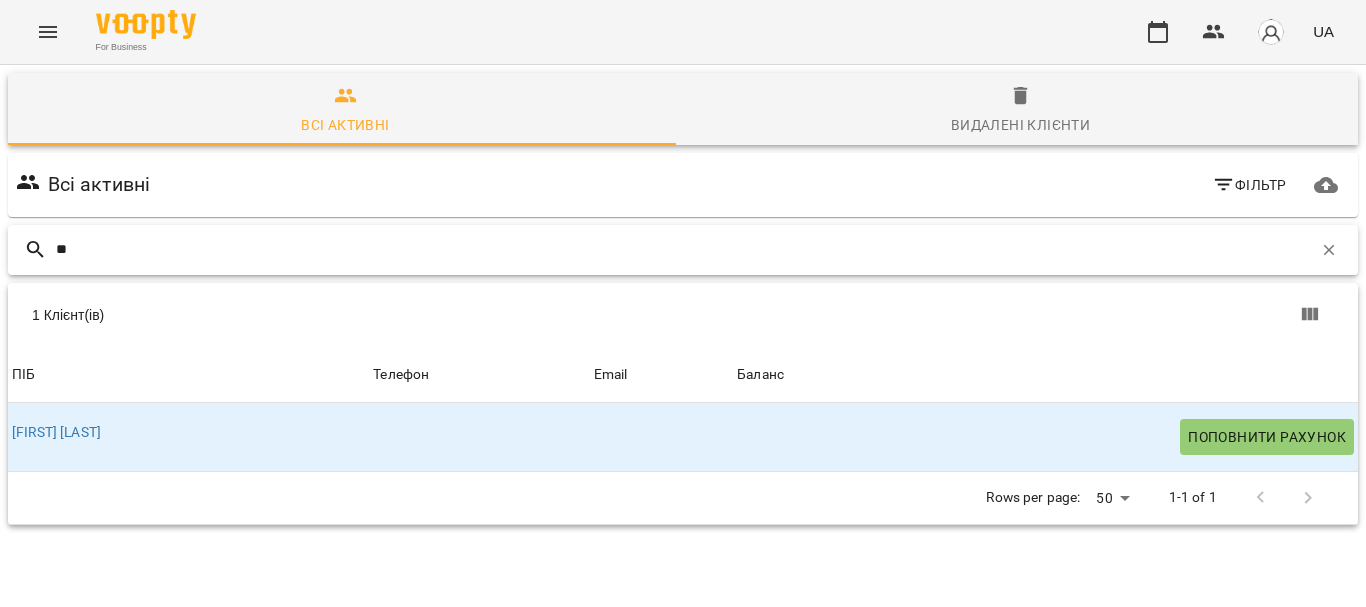 type on "*" 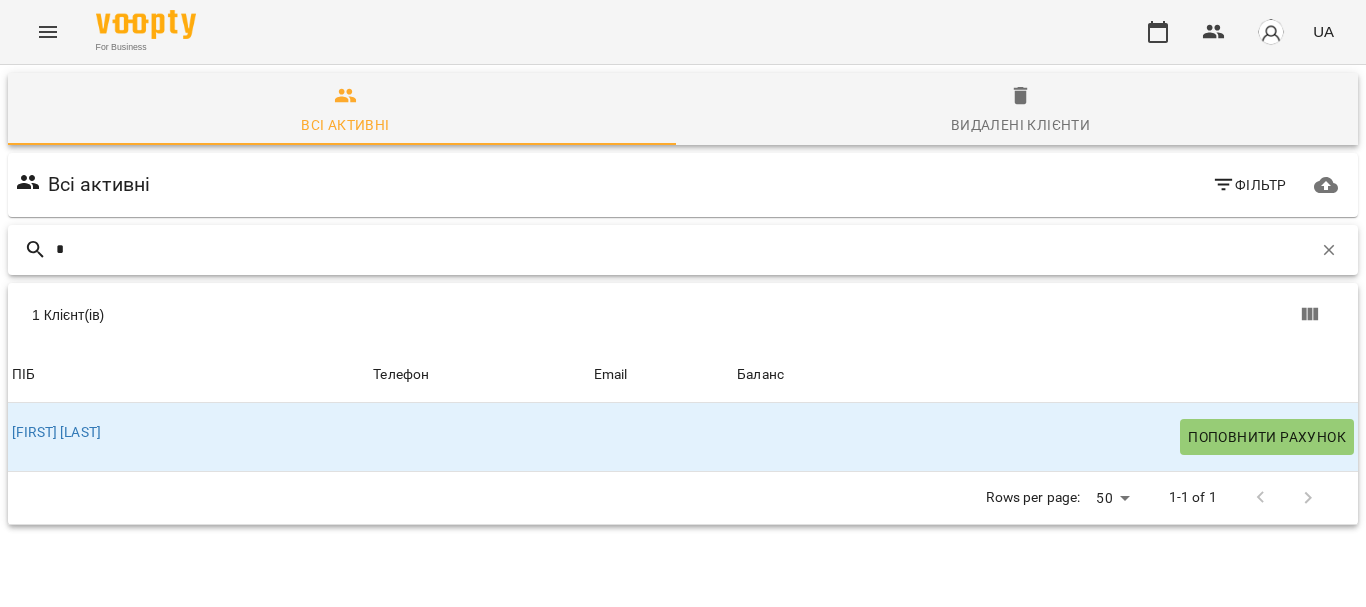type 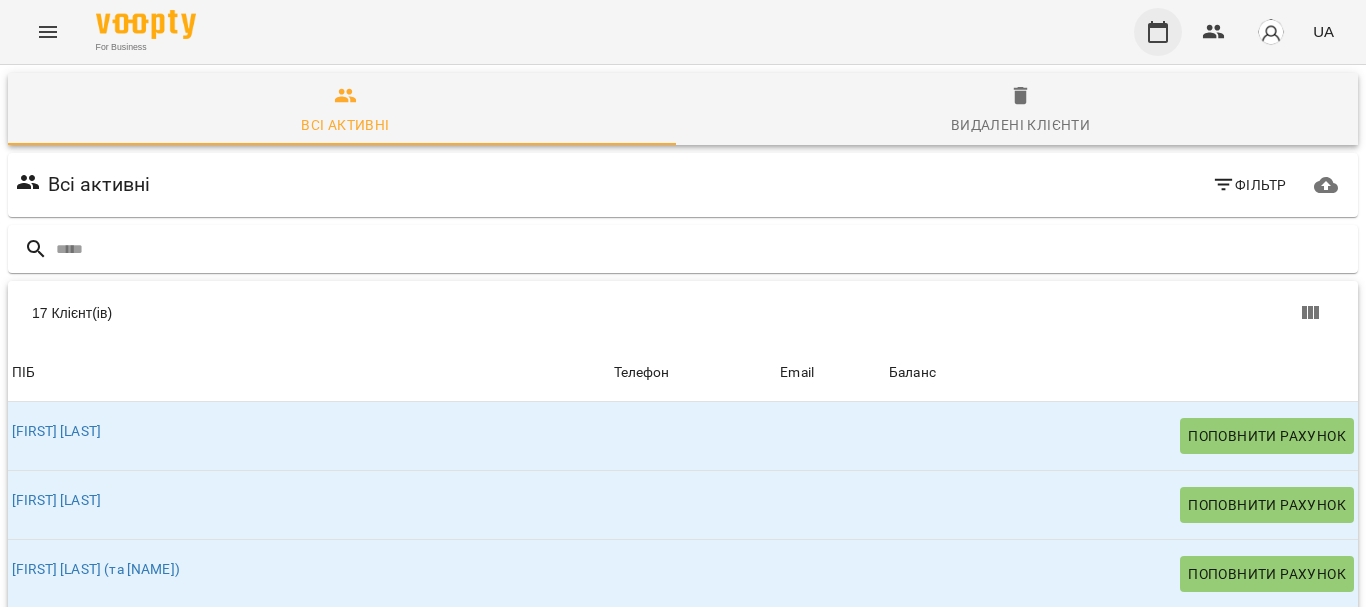 click at bounding box center (1158, 32) 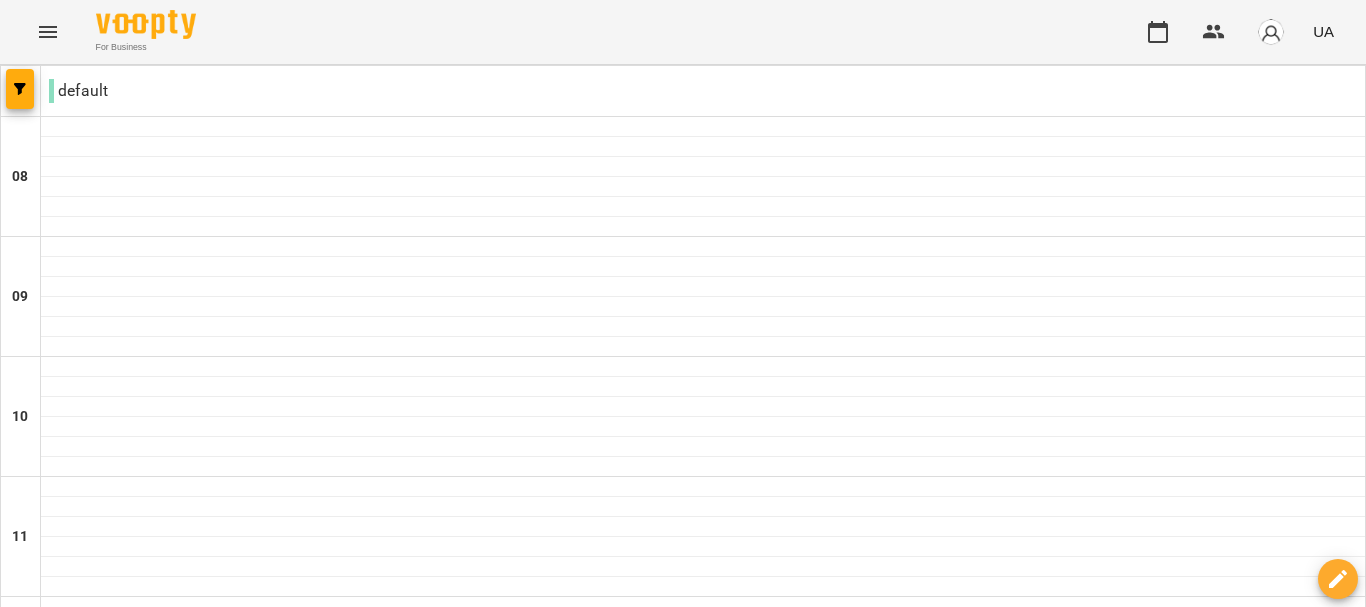 scroll, scrollTop: 600, scrollLeft: 0, axis: vertical 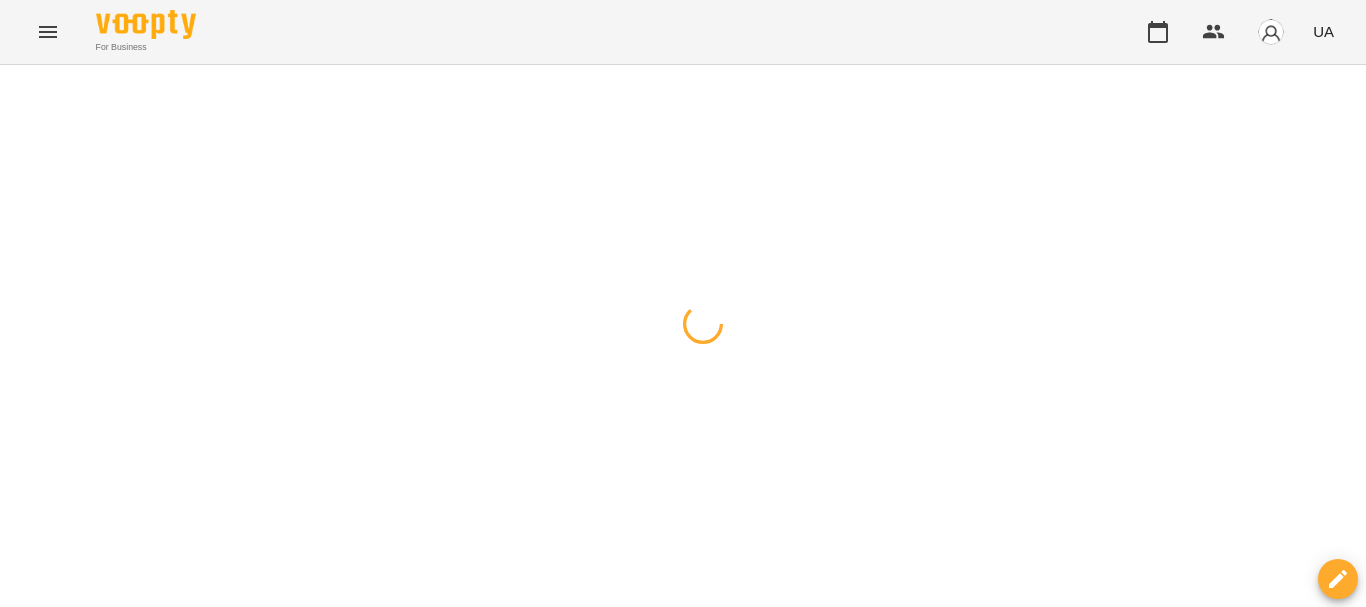 click at bounding box center [683, 65] 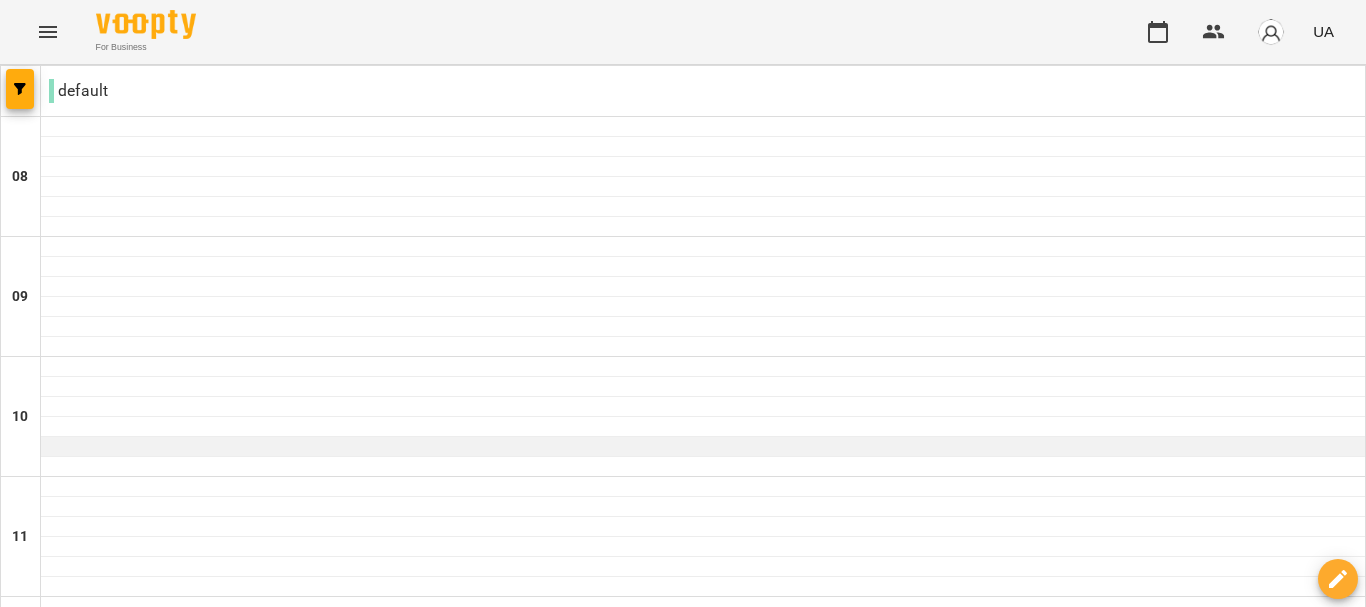 scroll, scrollTop: 300, scrollLeft: 0, axis: vertical 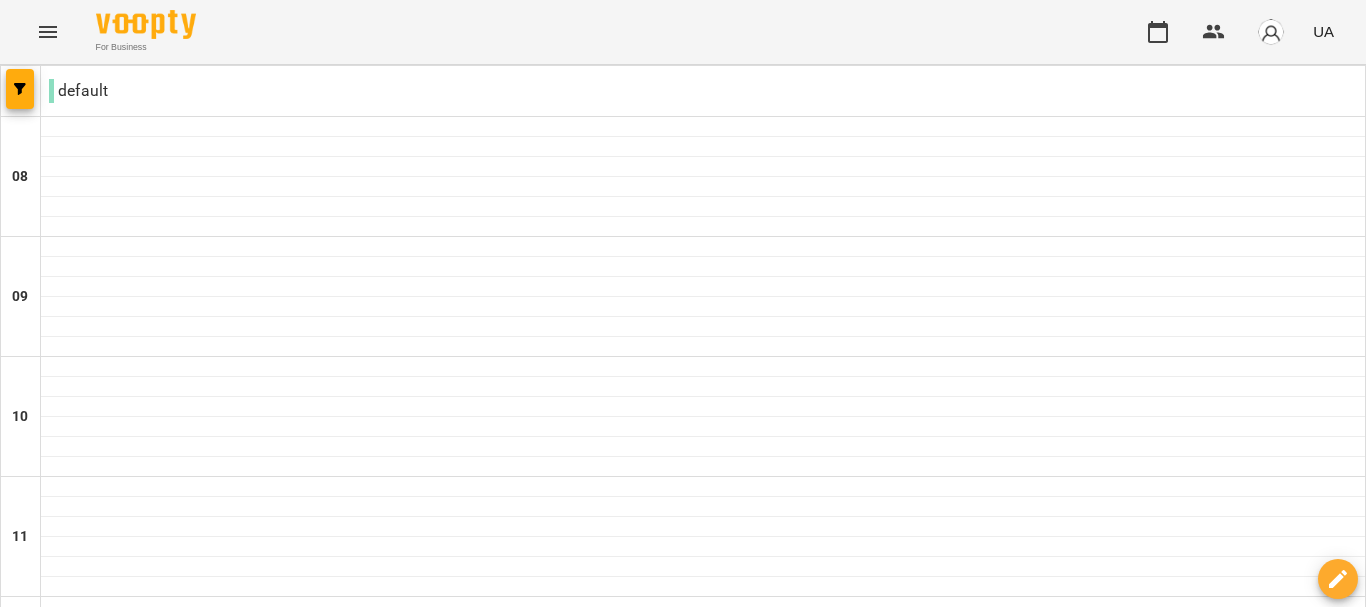 click on "вт" at bounding box center (442, 1703) 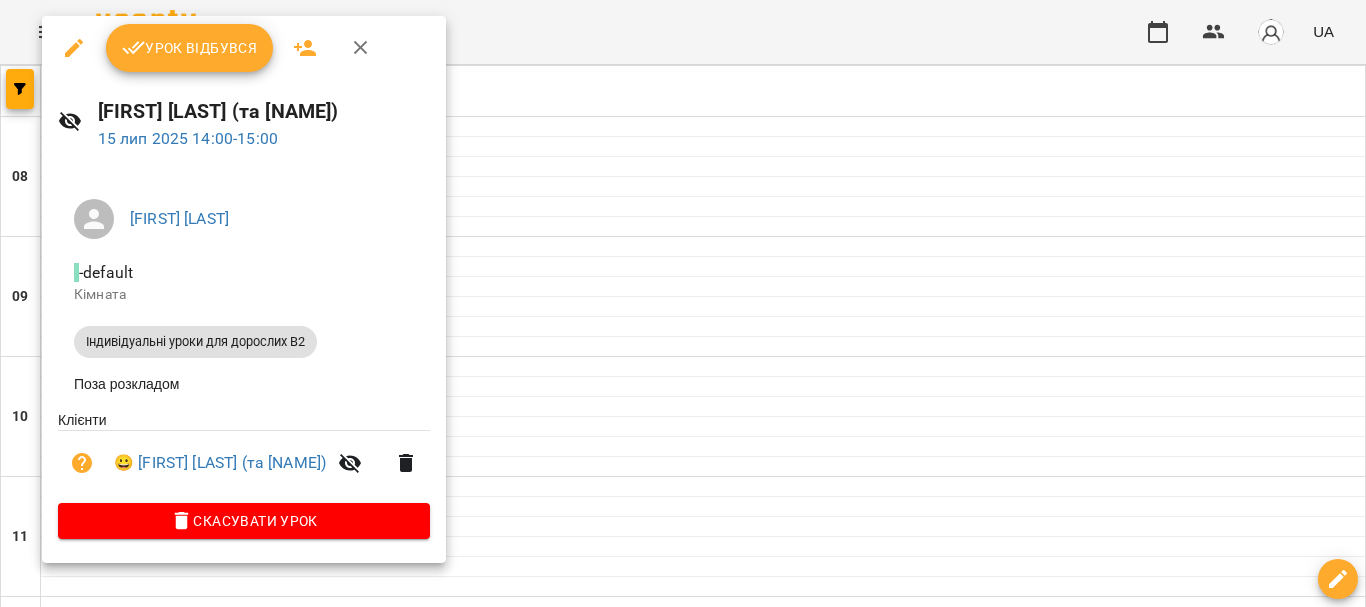 click 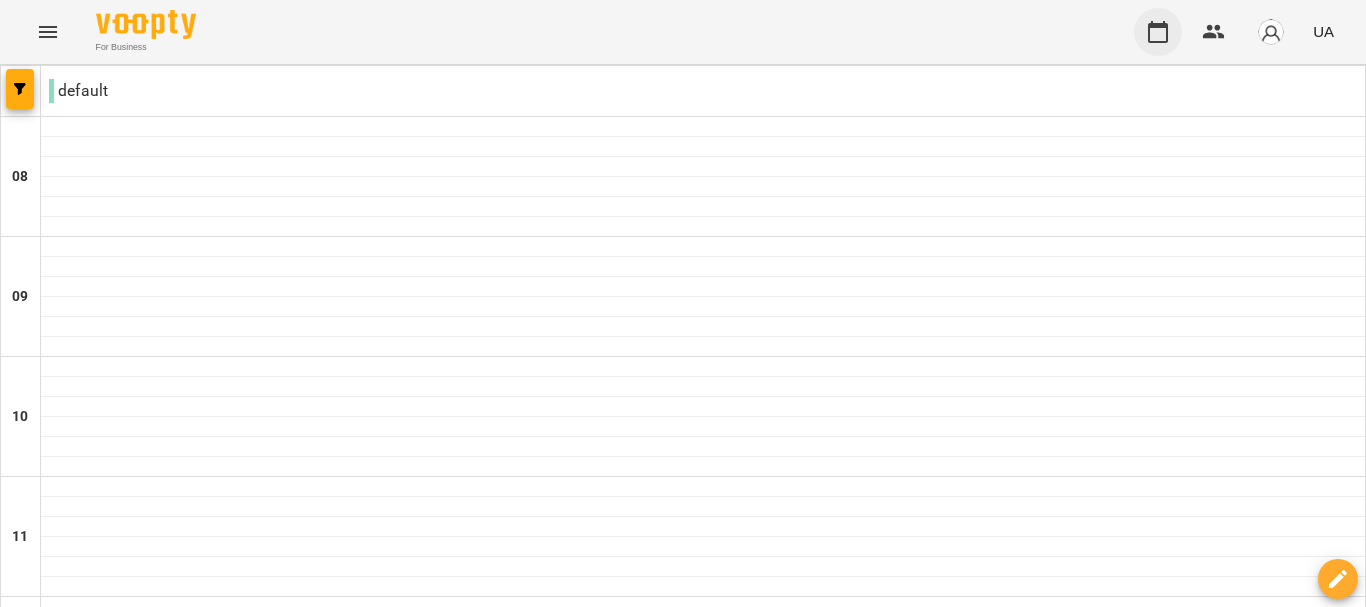 click 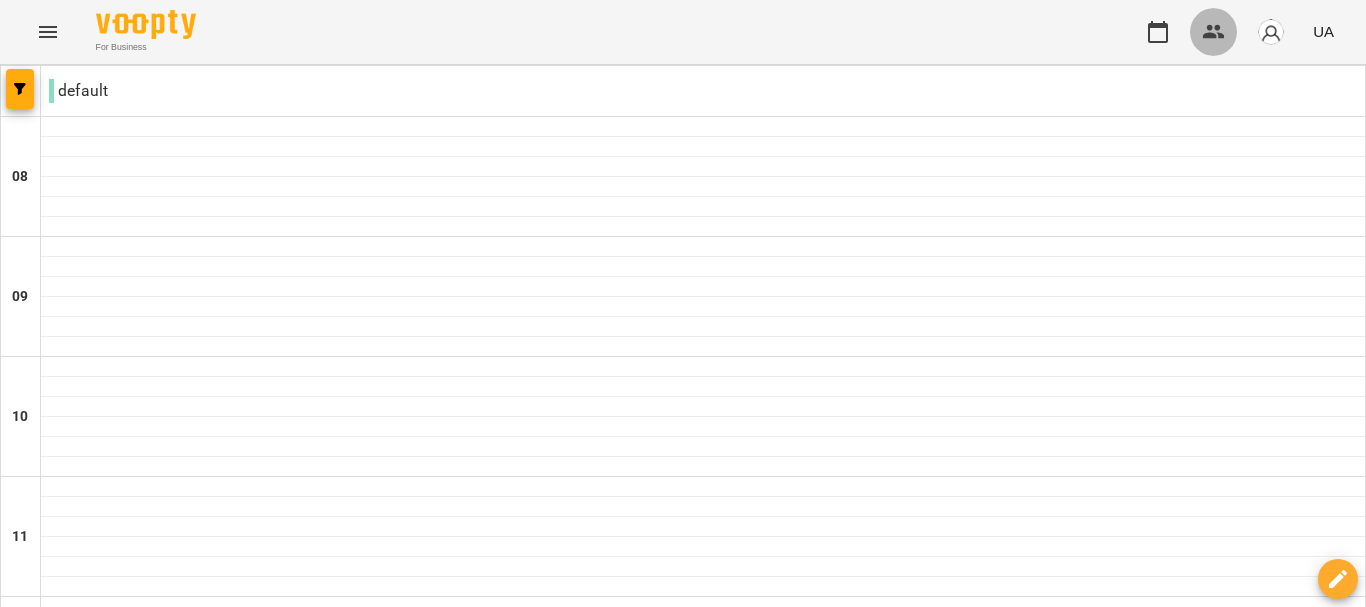 click 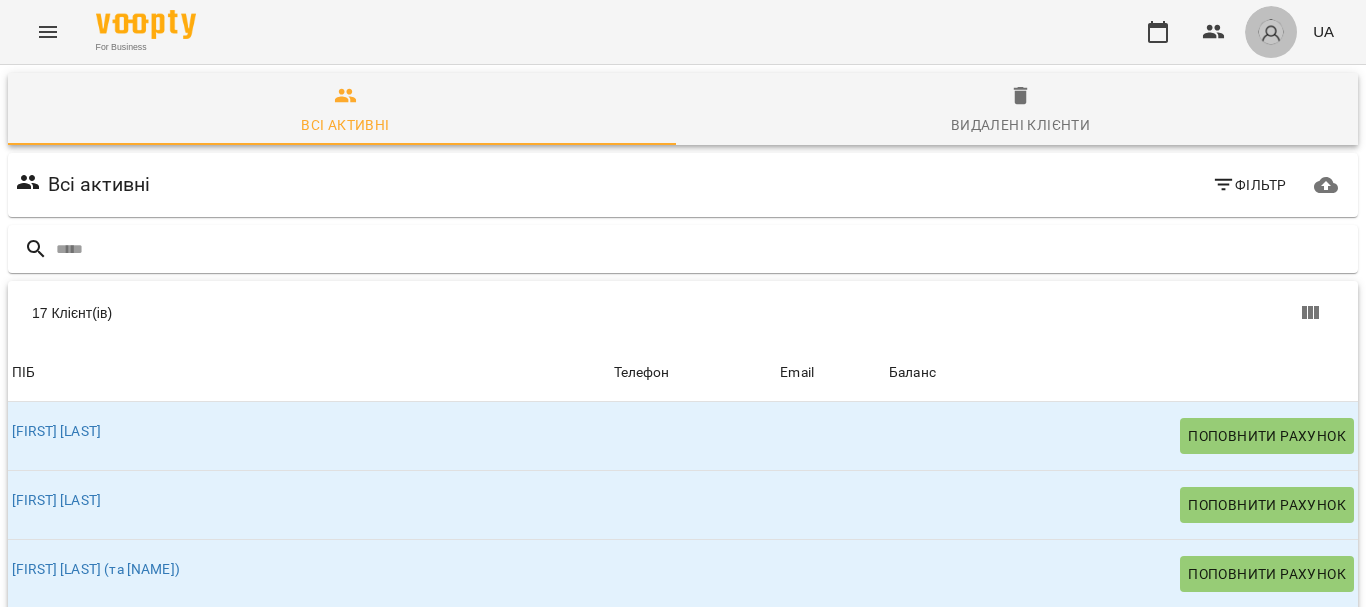 click at bounding box center (1271, 32) 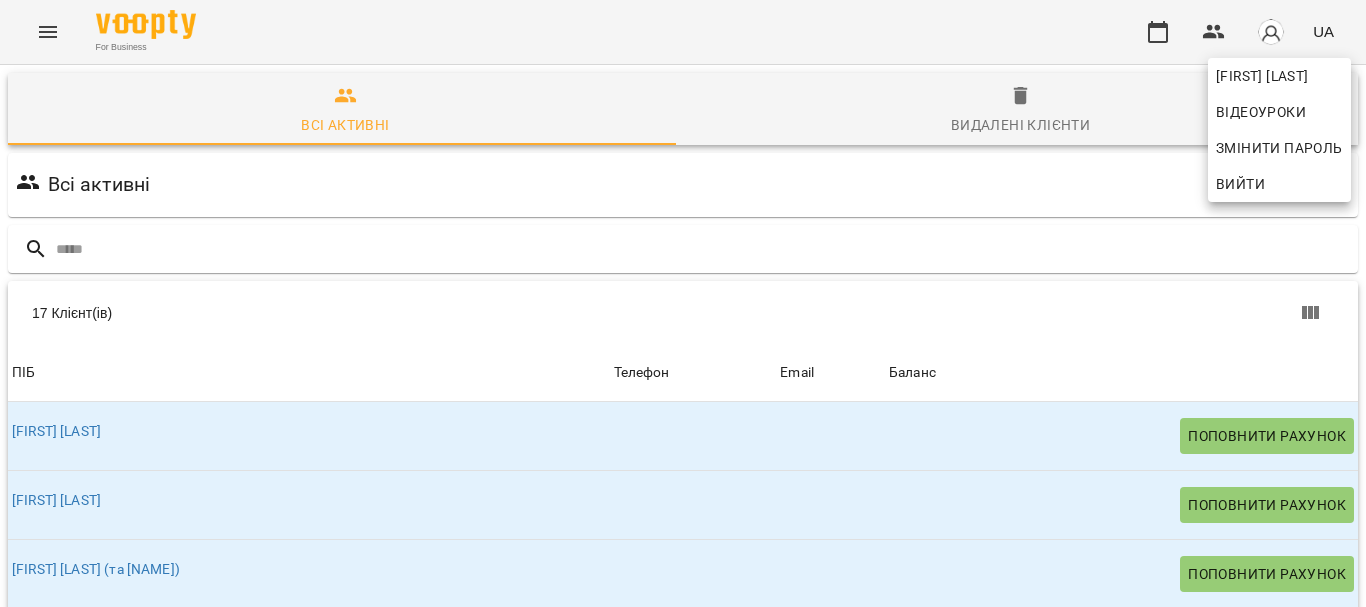 click at bounding box center (683, 303) 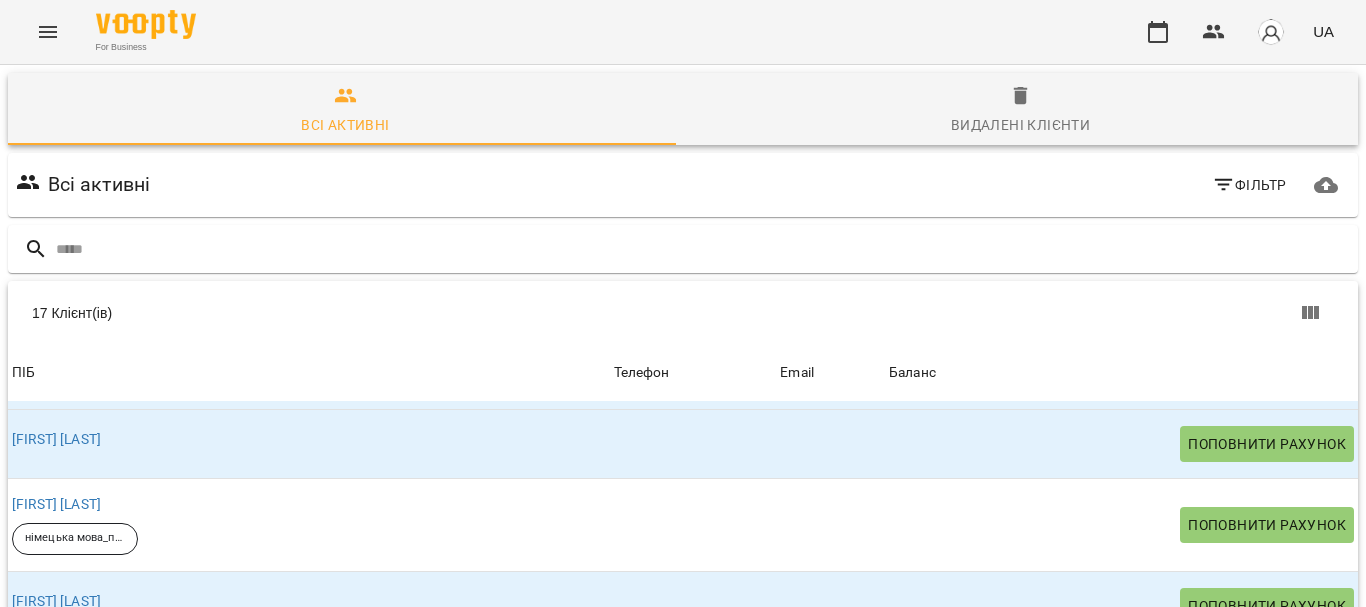scroll, scrollTop: 300, scrollLeft: 0, axis: vertical 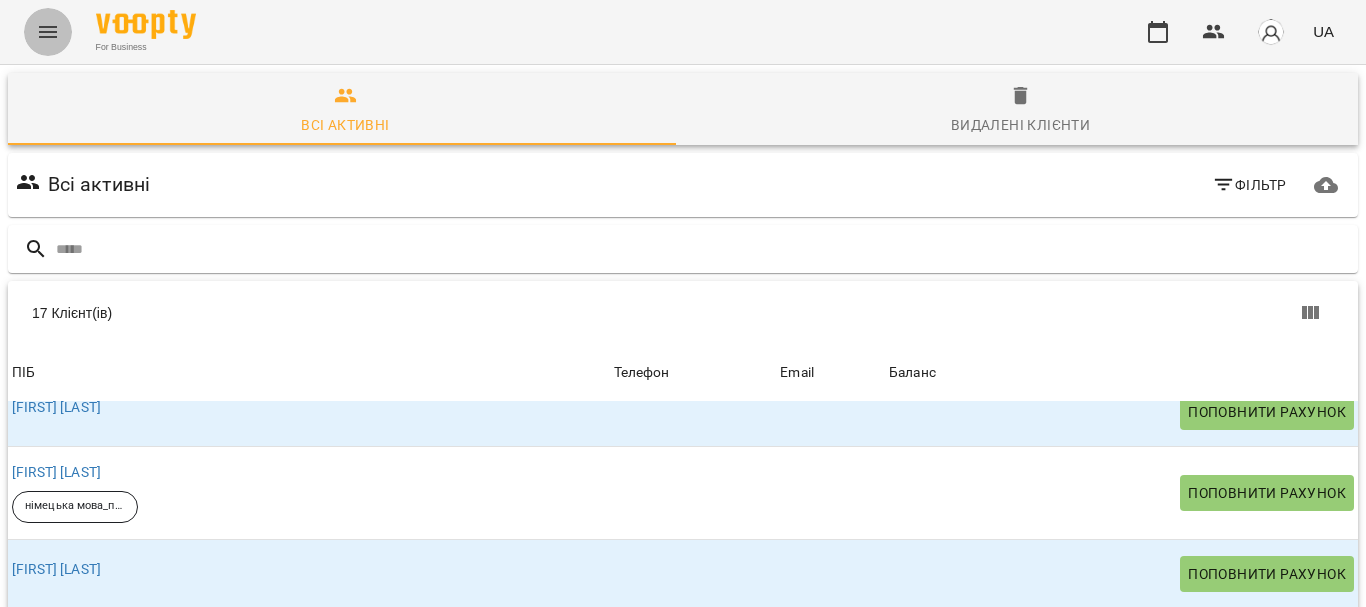 click 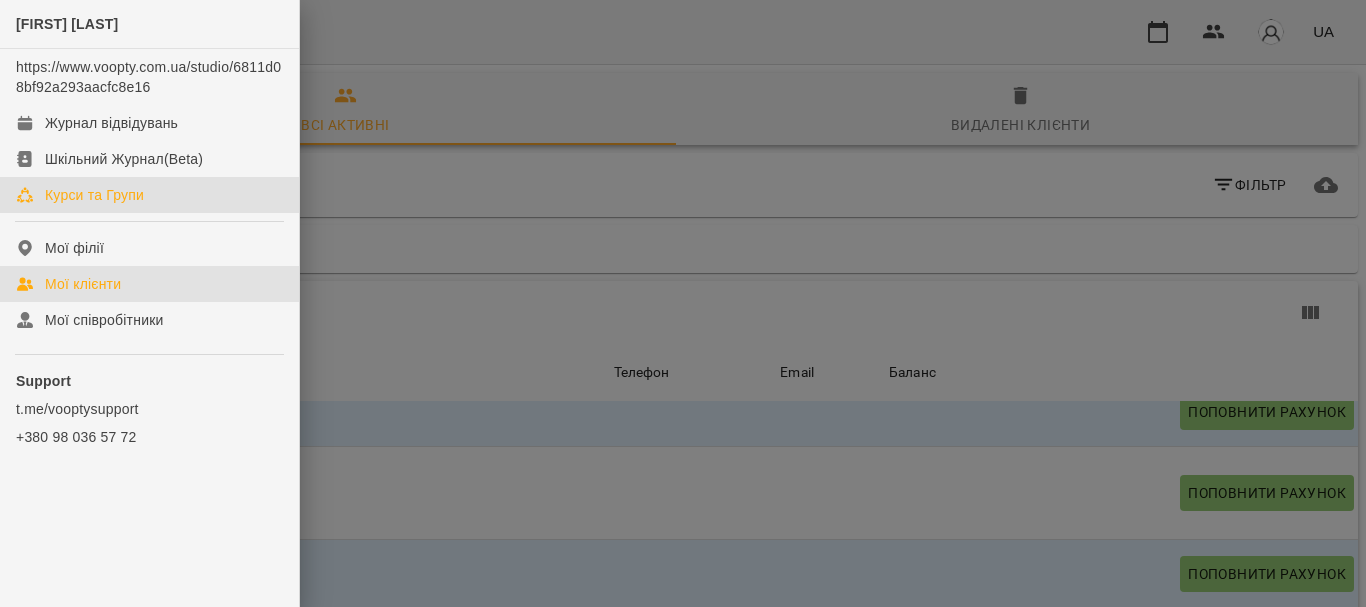 click on "Курси та Групи" 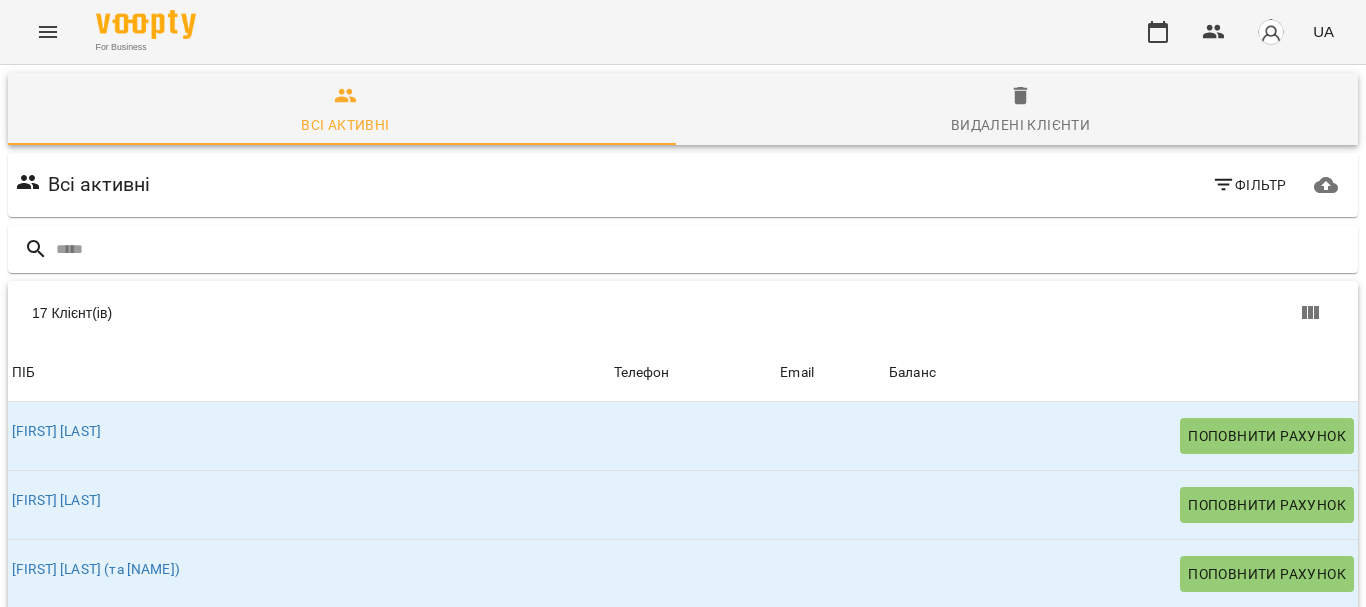 click 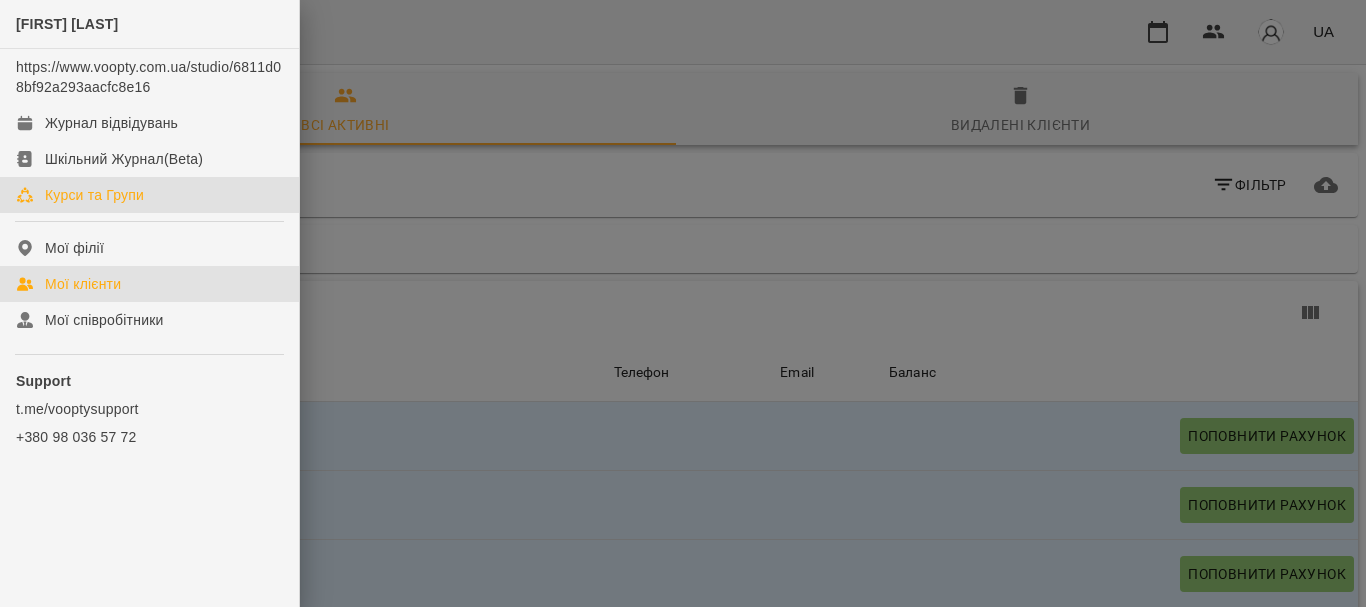 click on "Курси та Групи" at bounding box center [94, 195] 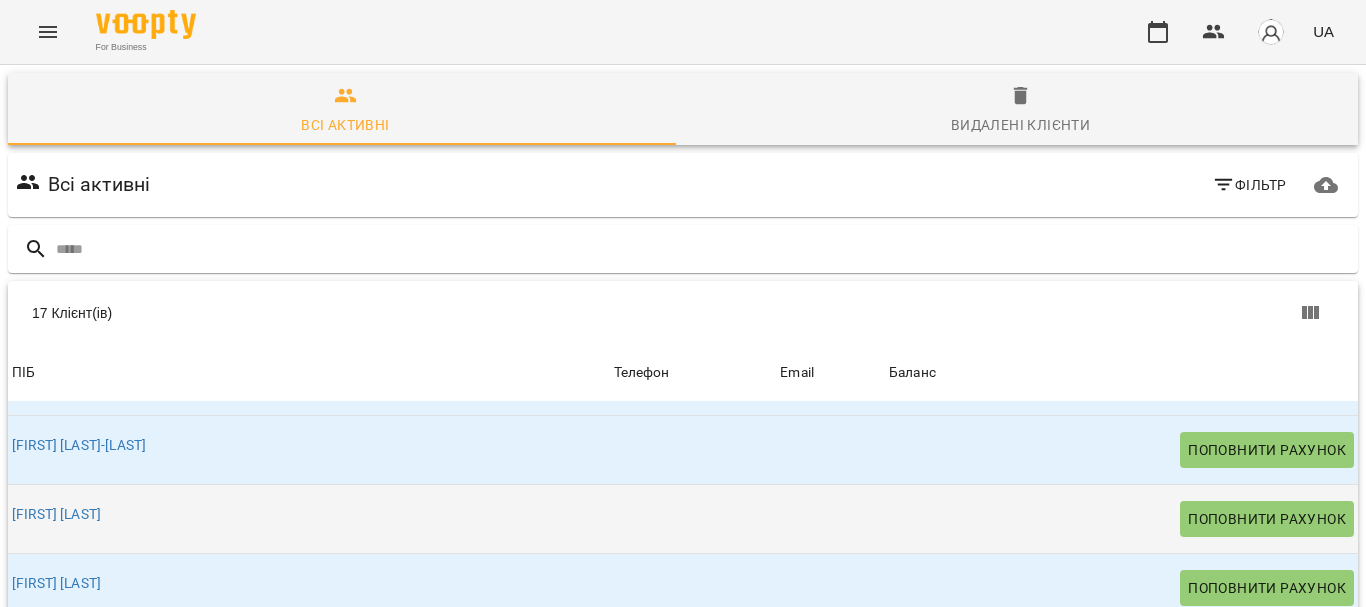 scroll, scrollTop: 779, scrollLeft: 0, axis: vertical 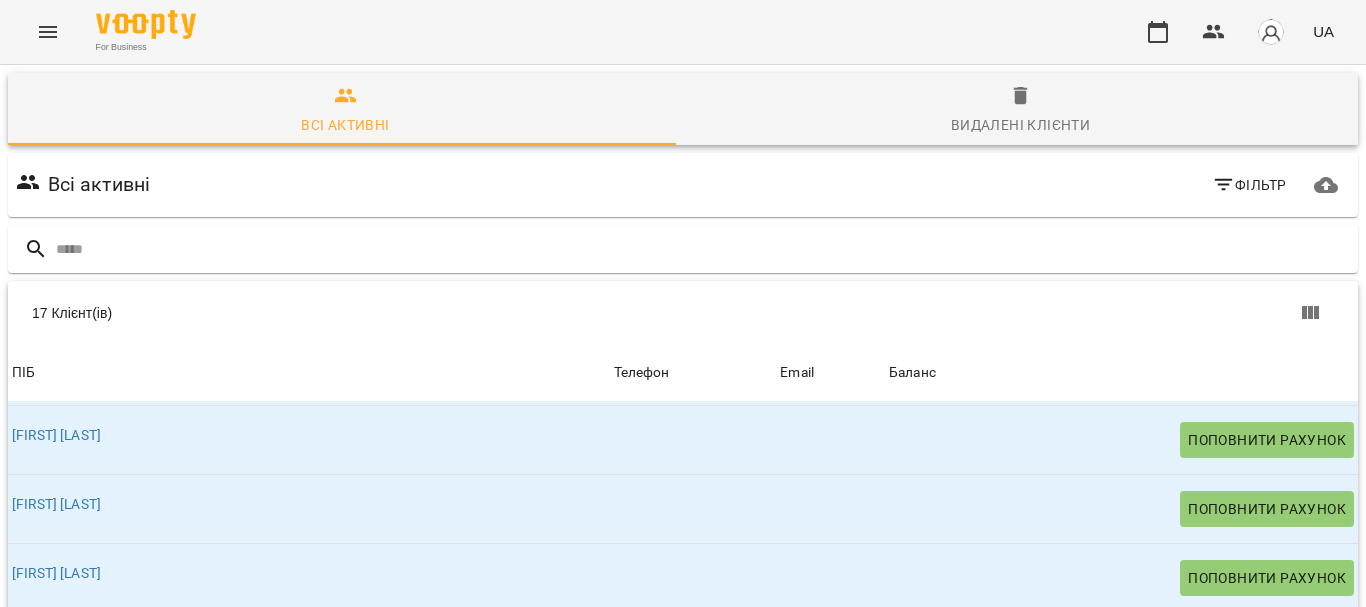 click at bounding box center [693, 647] 